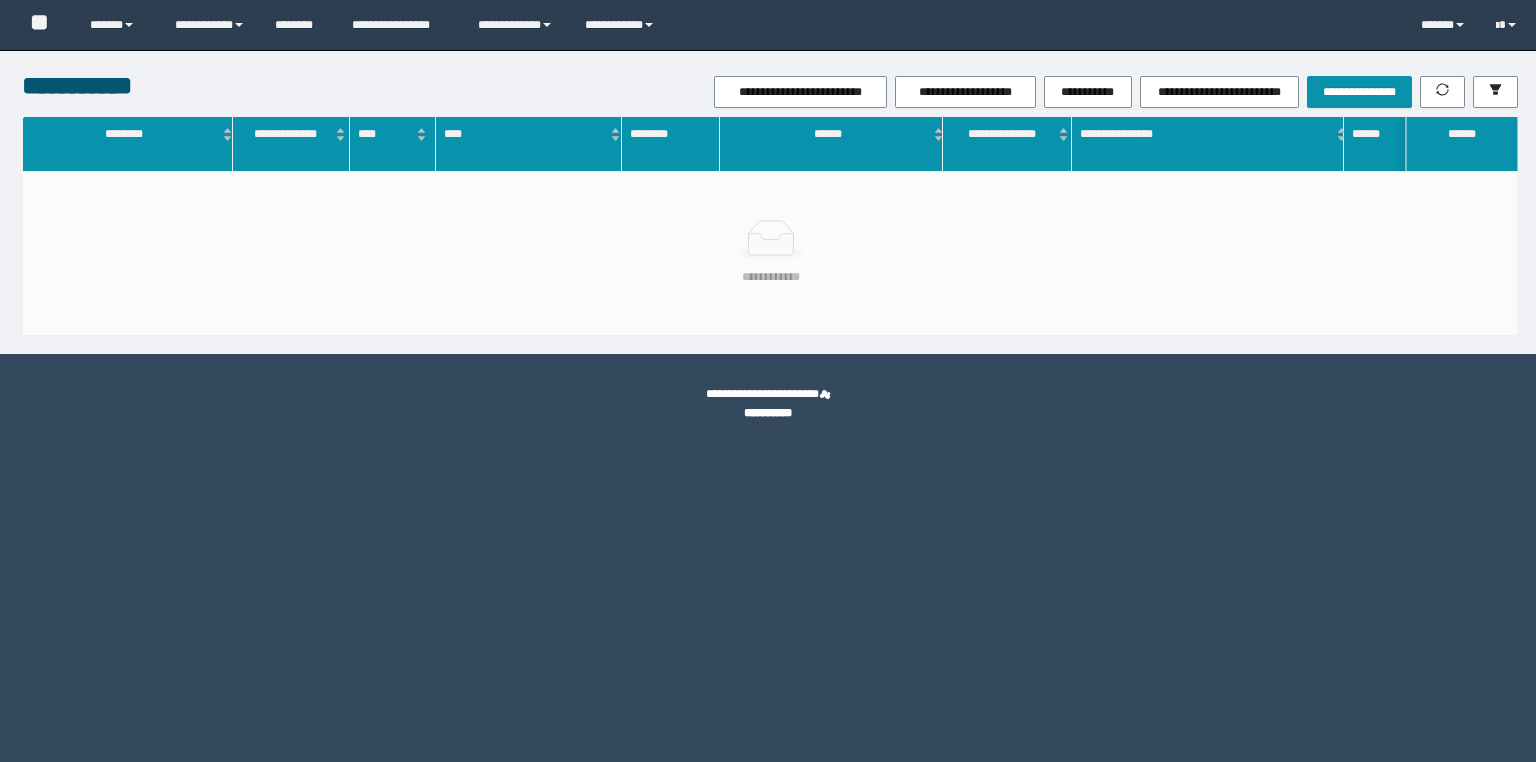 scroll, scrollTop: 0, scrollLeft: 0, axis: both 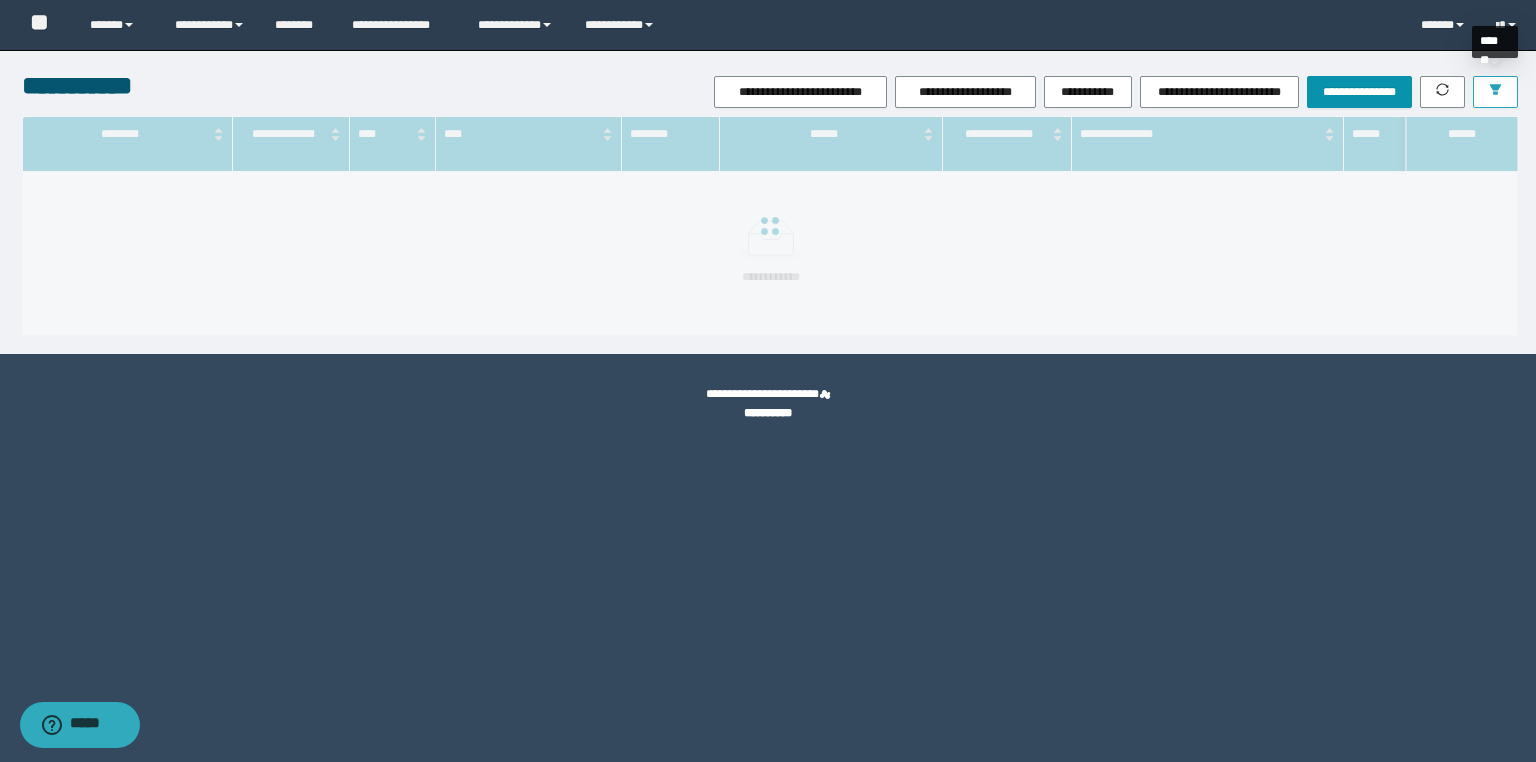 click 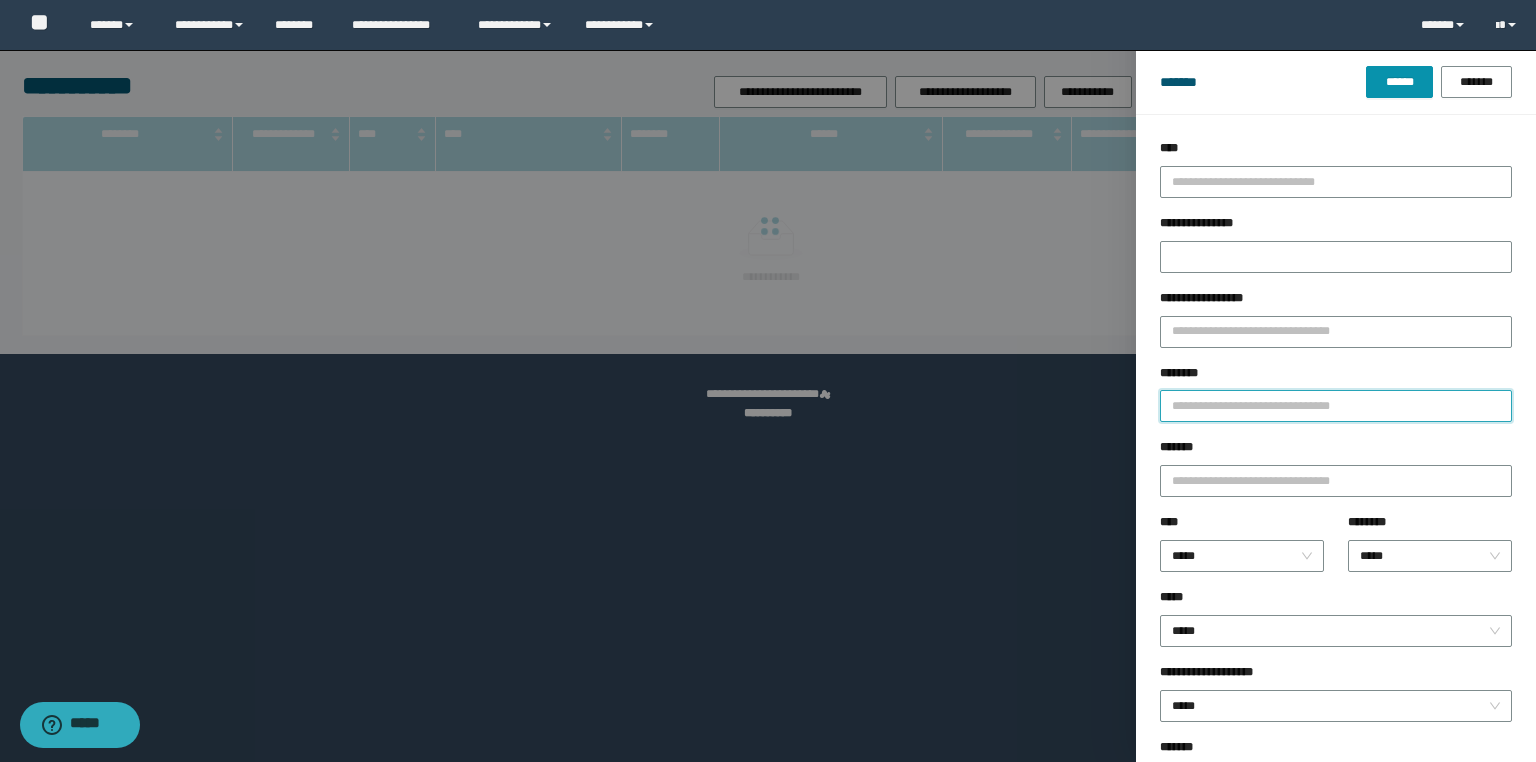 click on "********" at bounding box center [1336, 406] 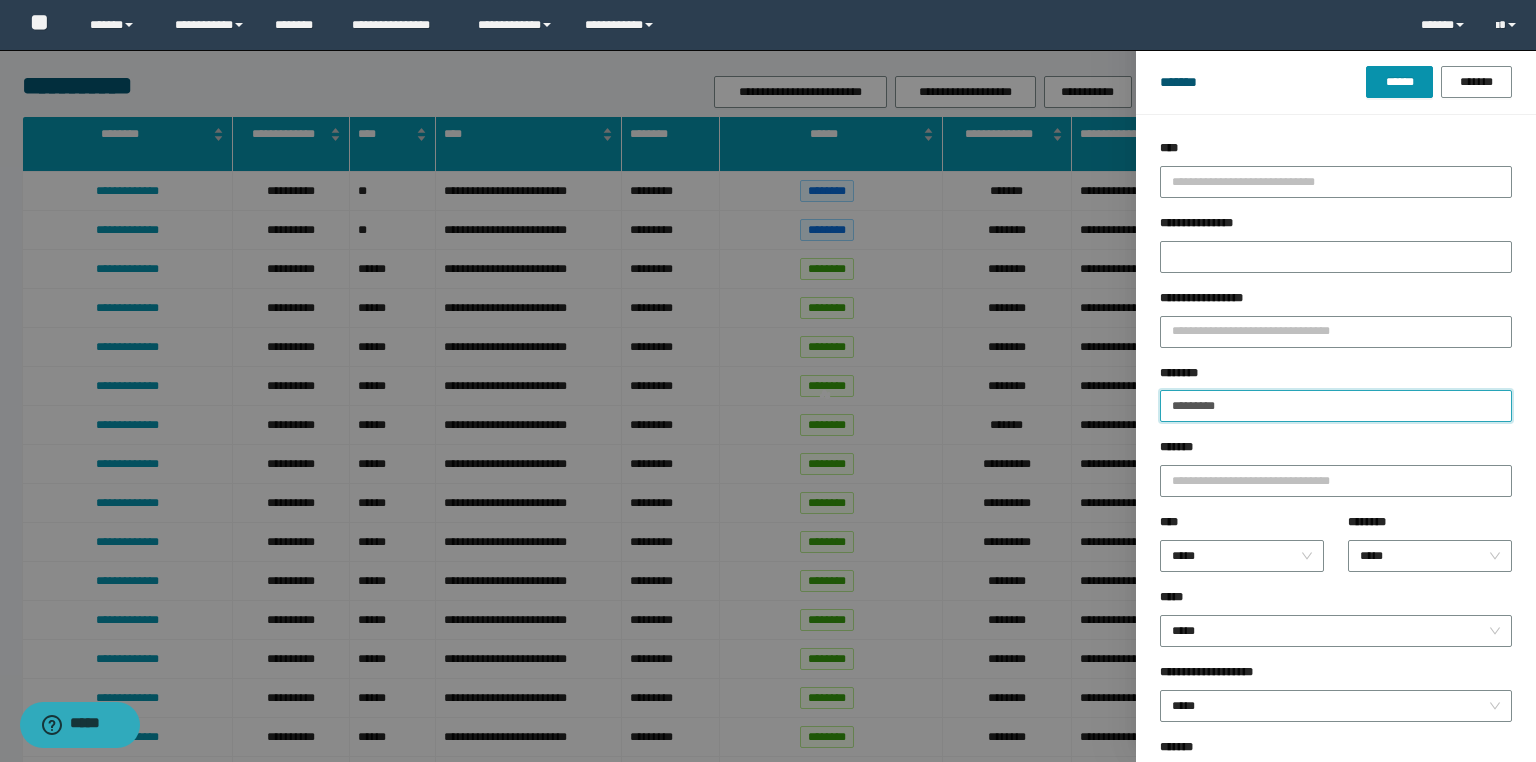 type on "********" 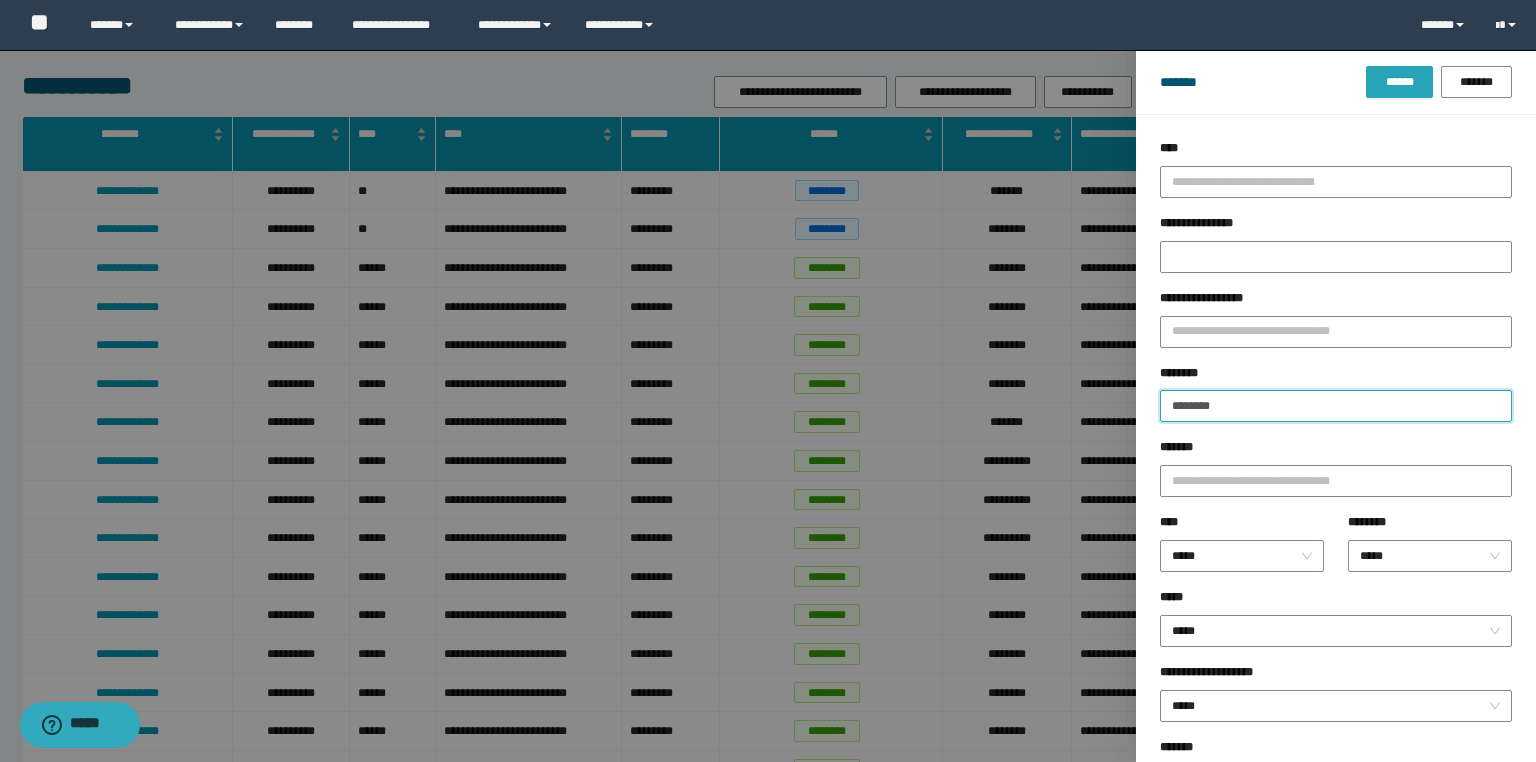 type on "********" 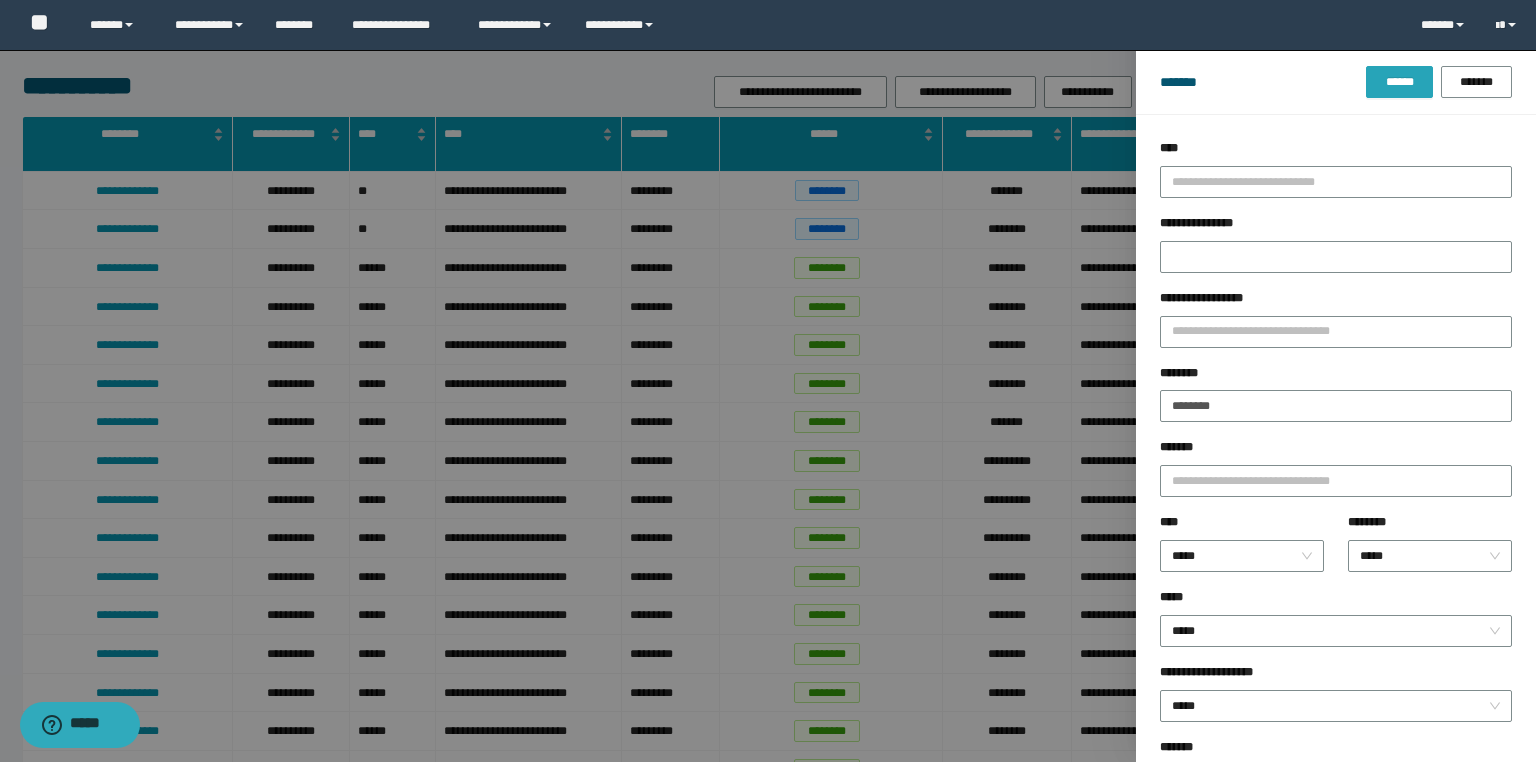 click on "******" at bounding box center [1399, 82] 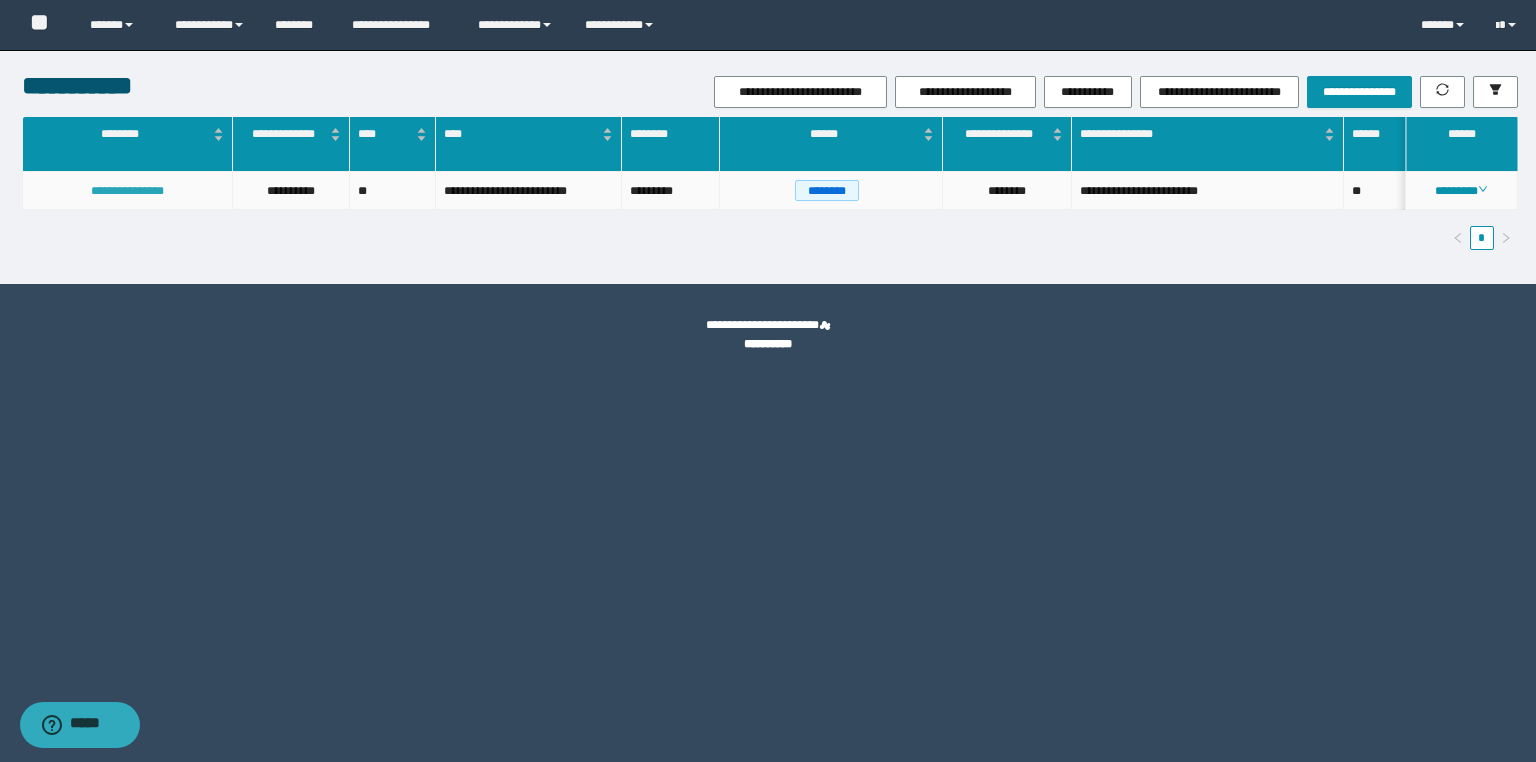 click on "**********" at bounding box center (127, 191) 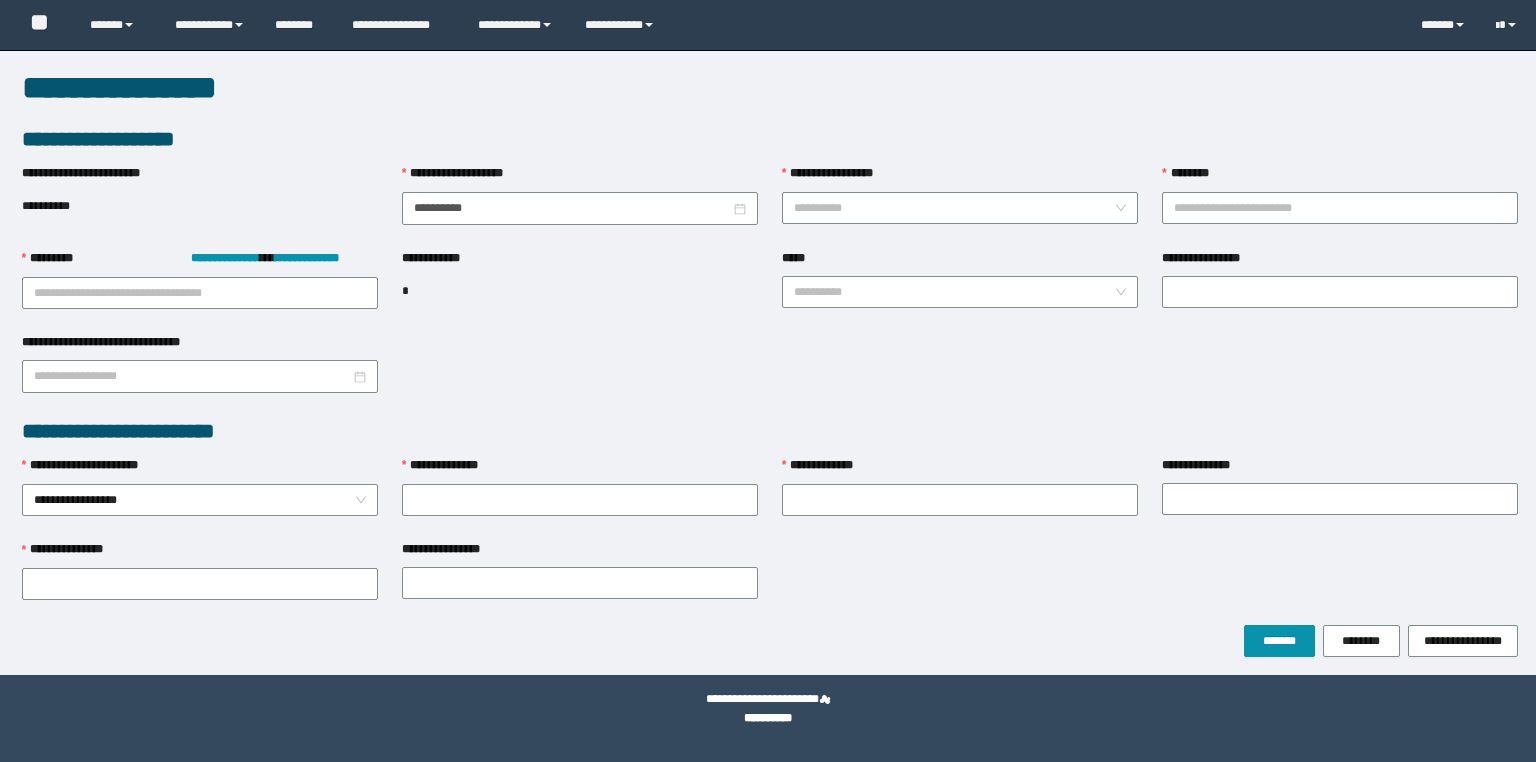 scroll, scrollTop: 0, scrollLeft: 0, axis: both 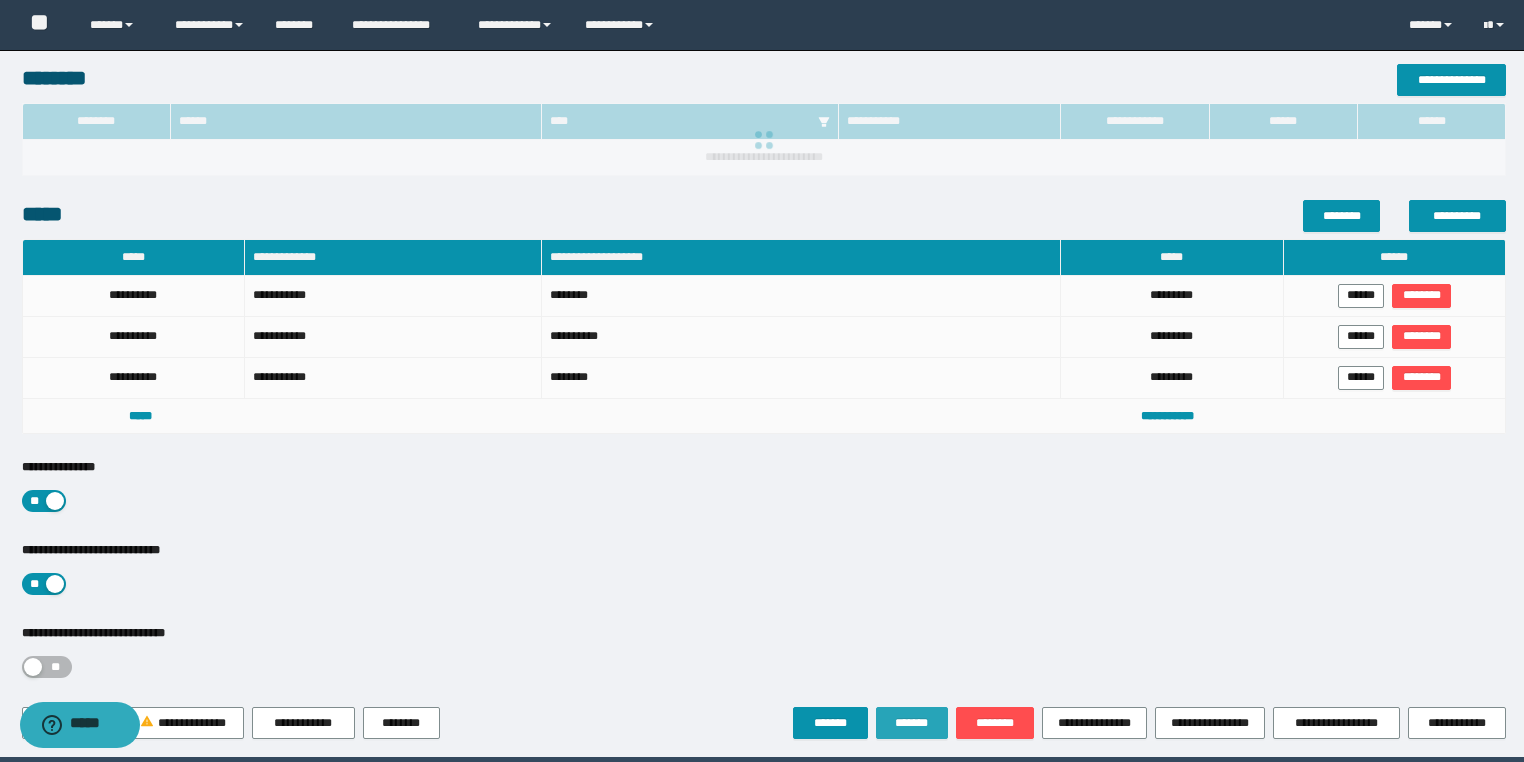 click on "*******" at bounding box center [912, 723] 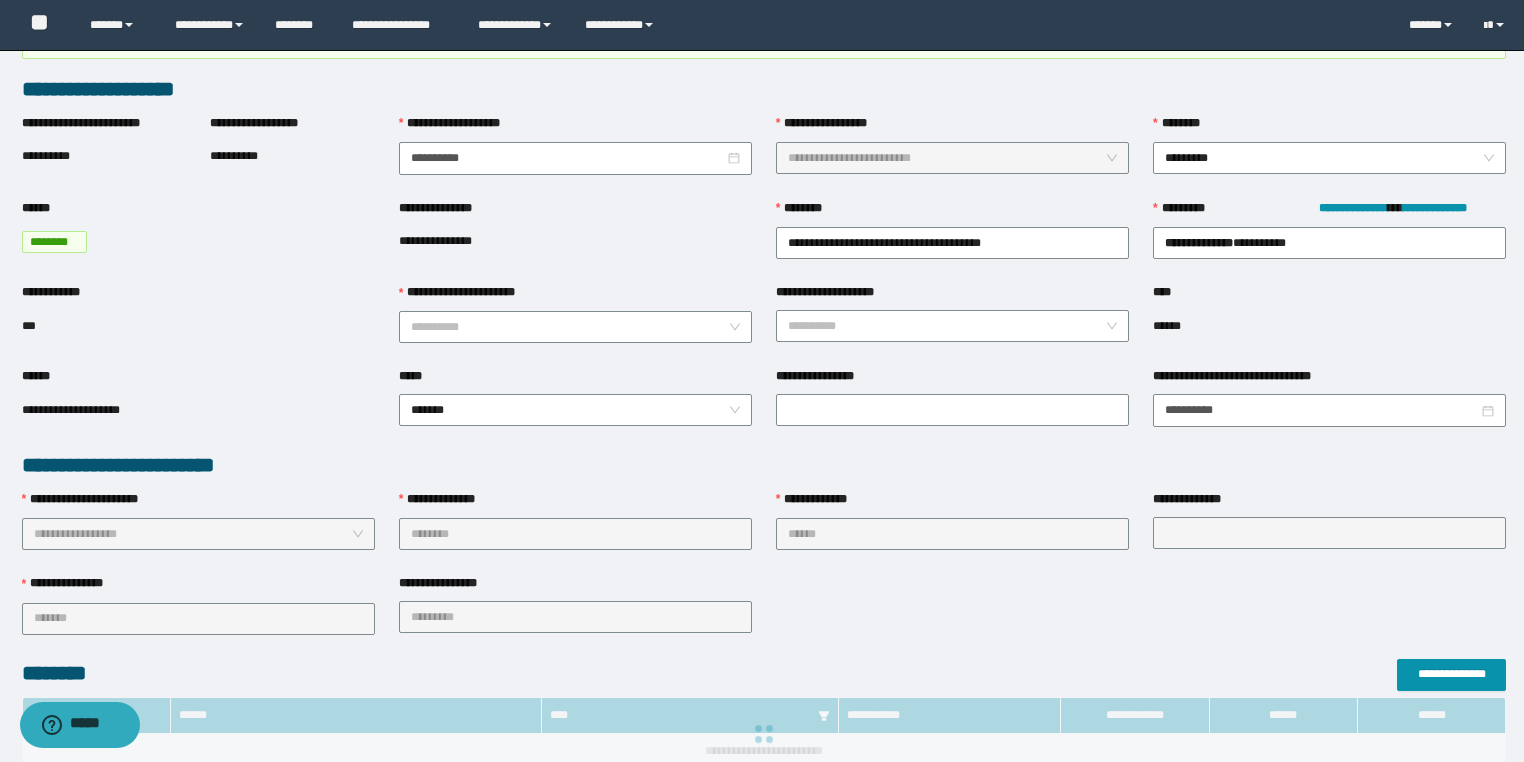 scroll, scrollTop: 0, scrollLeft: 0, axis: both 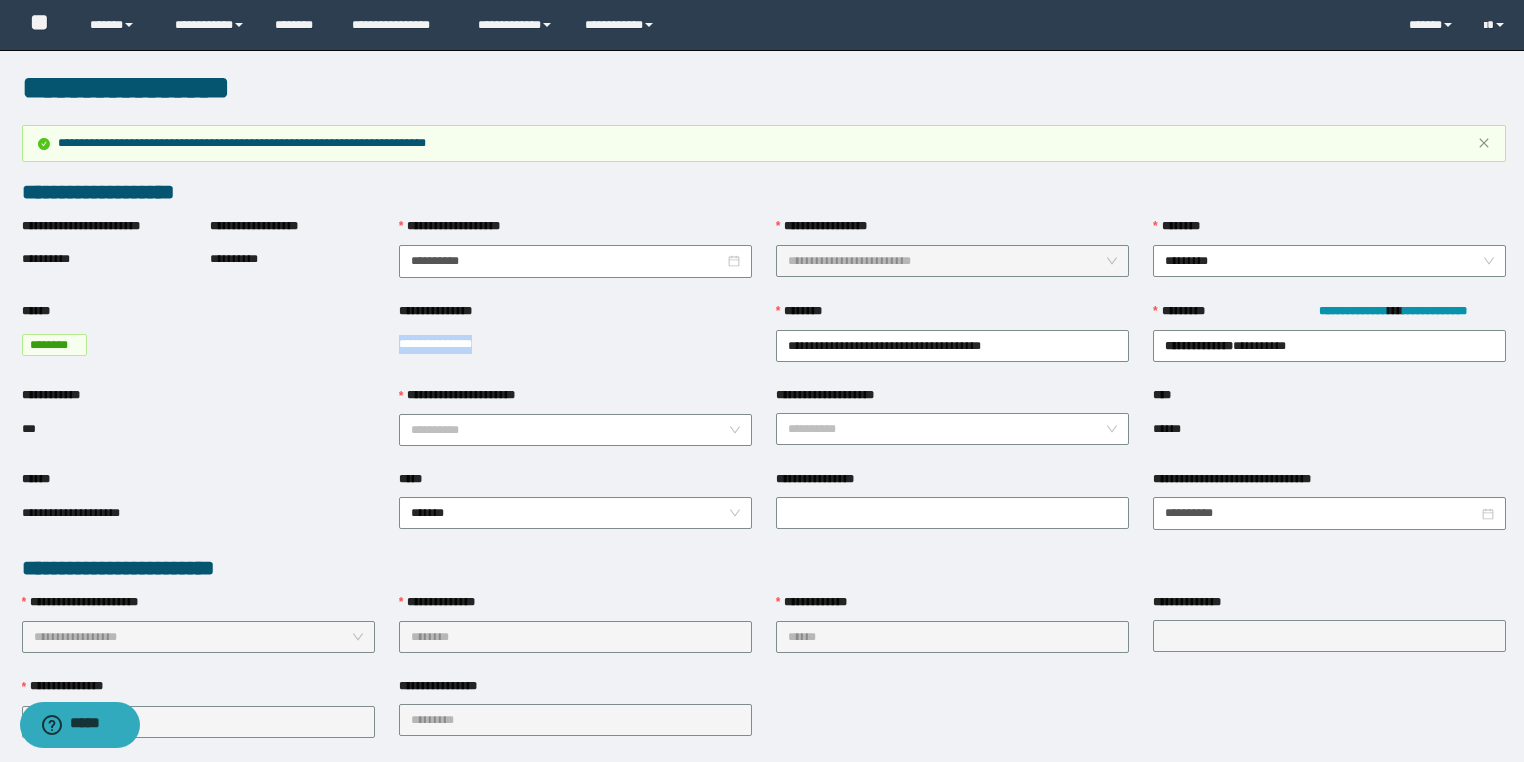 drag, startPoint x: 512, startPoint y: 348, endPoint x: 428, endPoint y: 441, distance: 125.31959 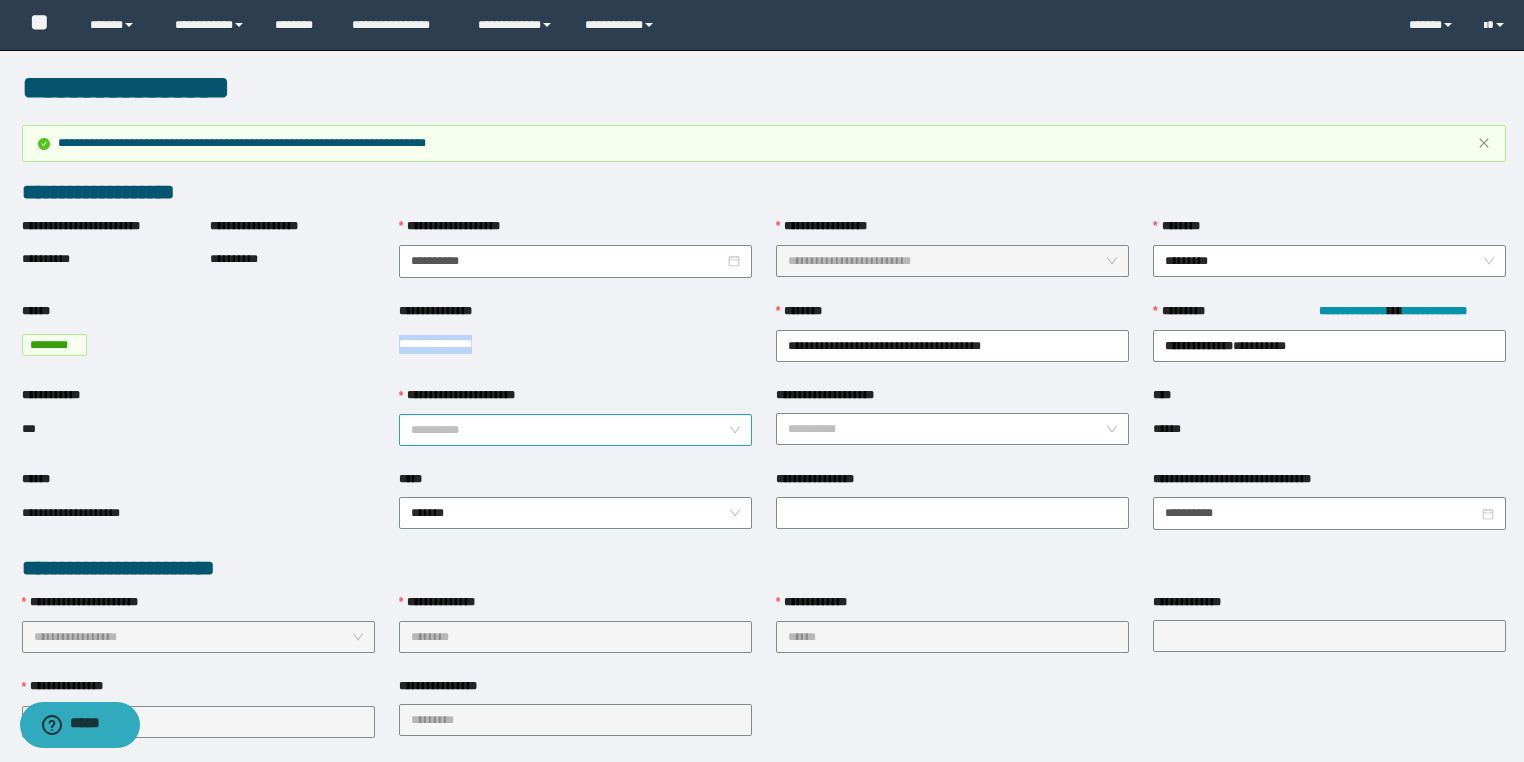 click on "**********" at bounding box center (575, 344) 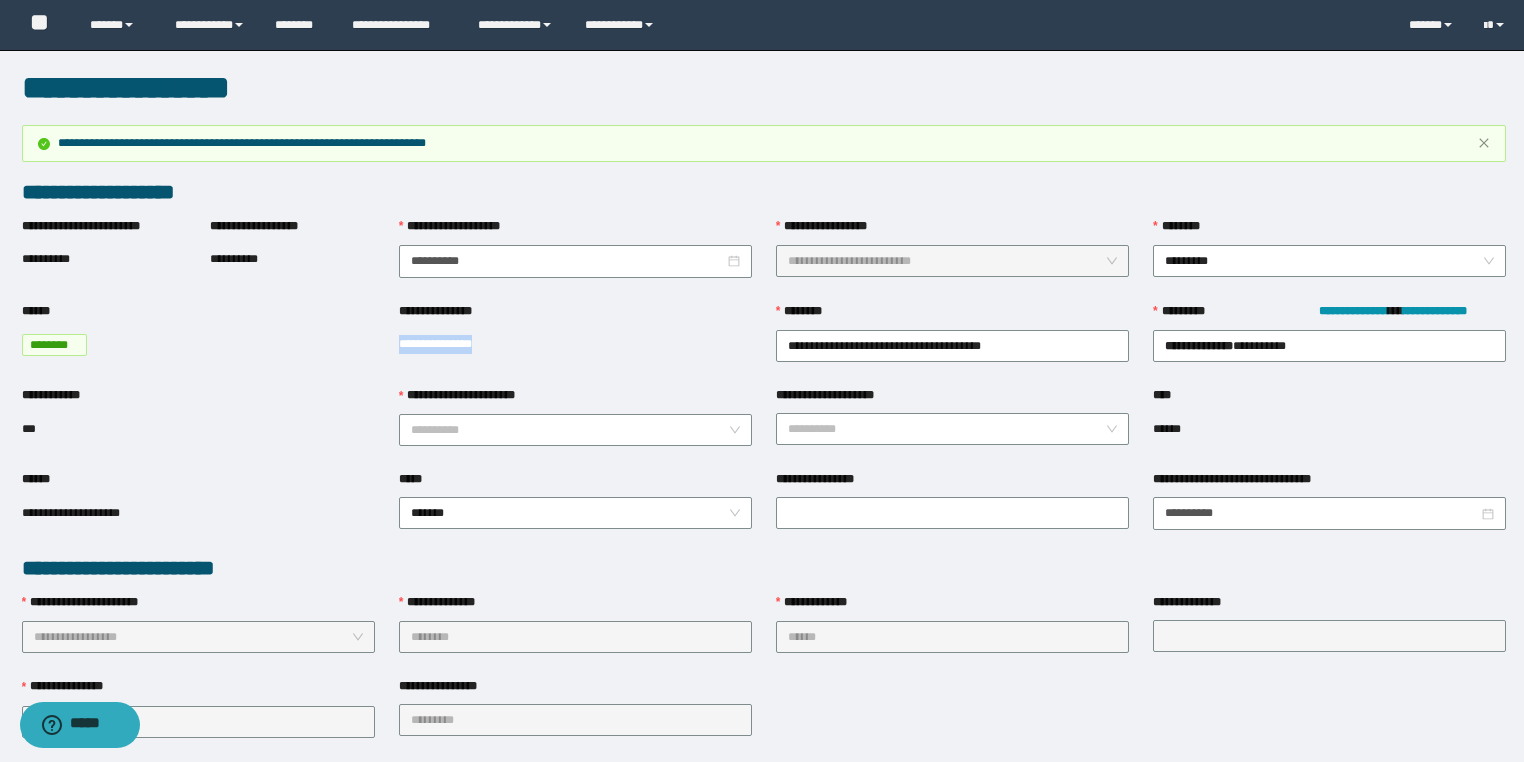 copy on "**********" 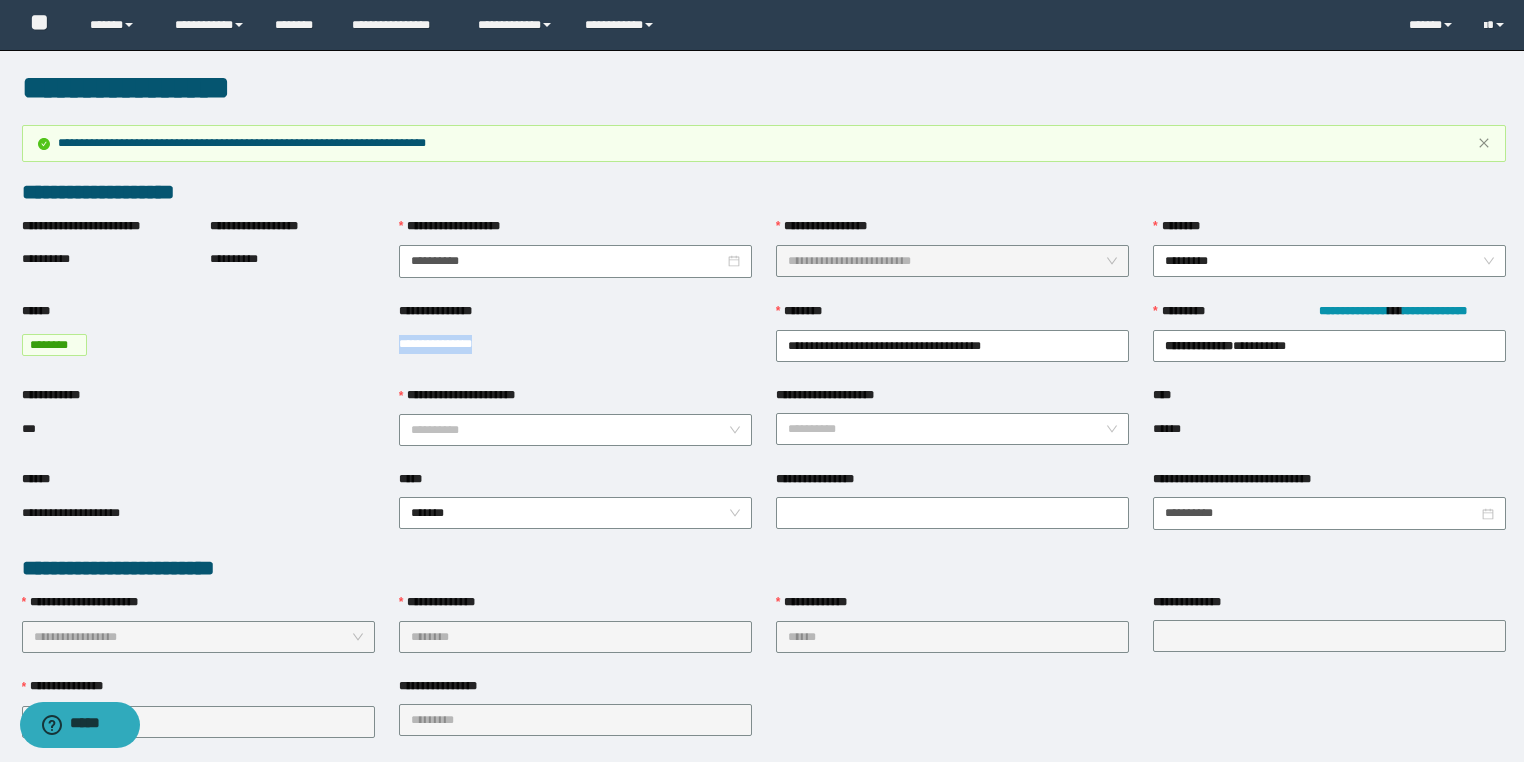 copy on "**********" 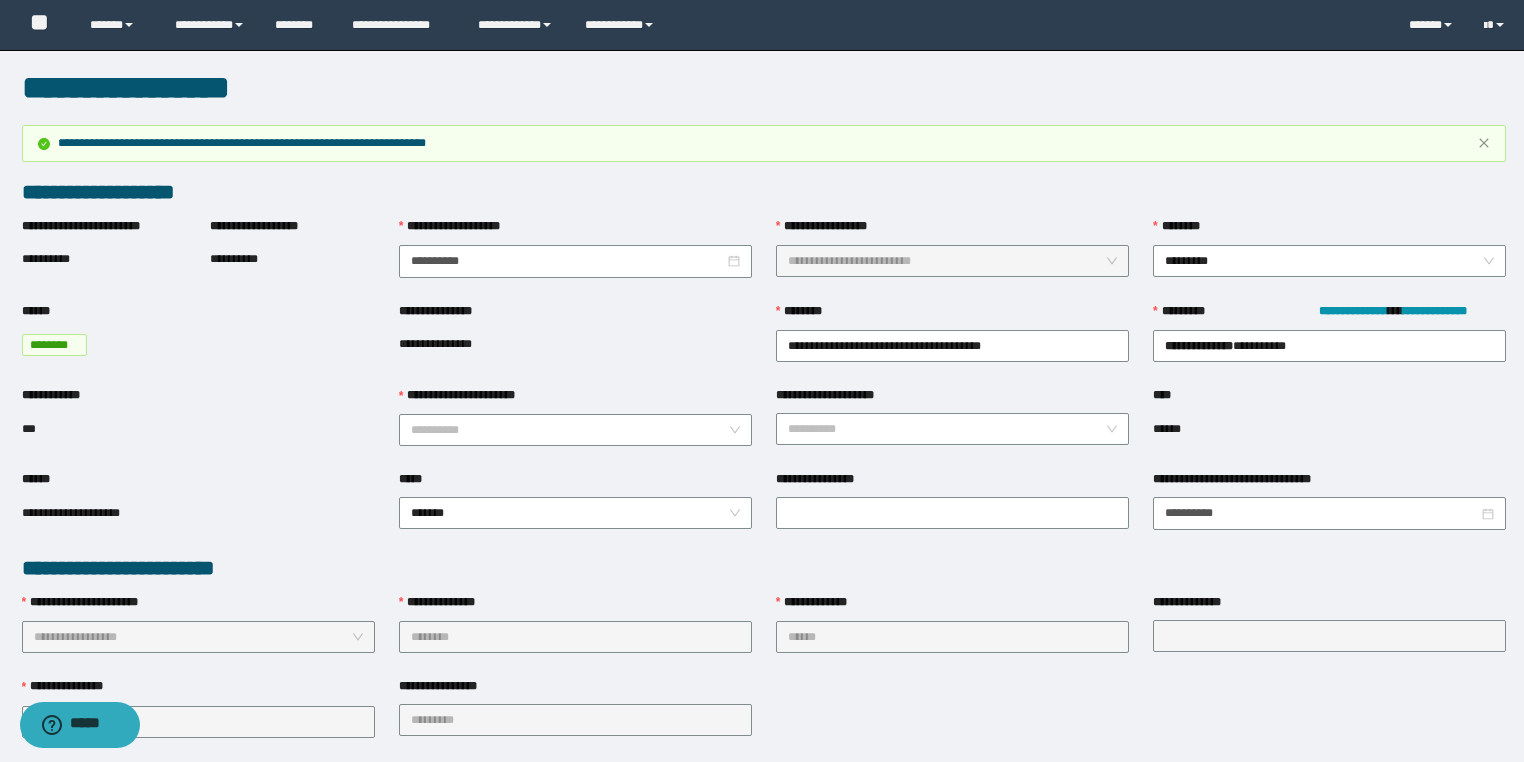 click on "**********" at bounding box center (764, 635) 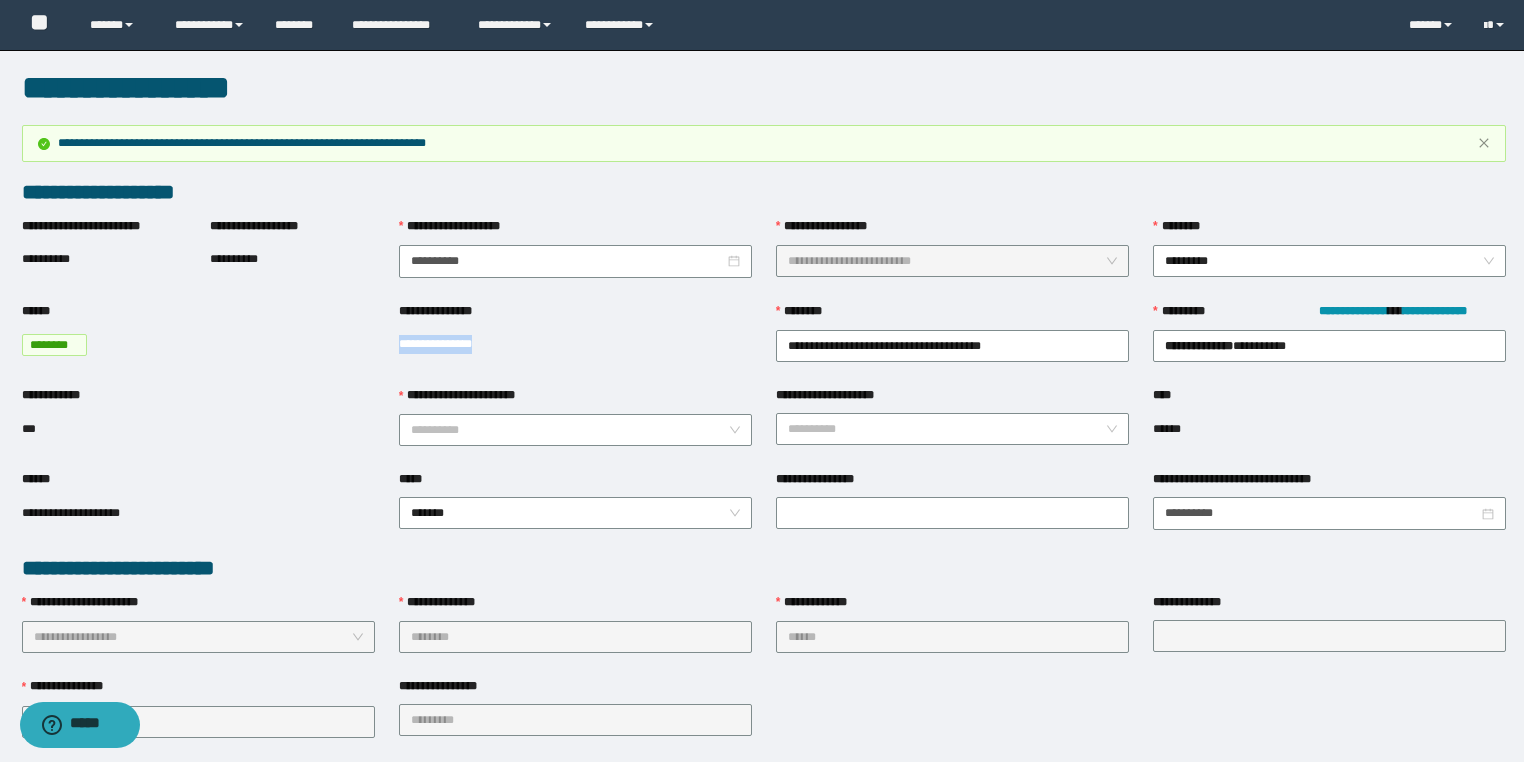 click on "**********" at bounding box center (575, 344) 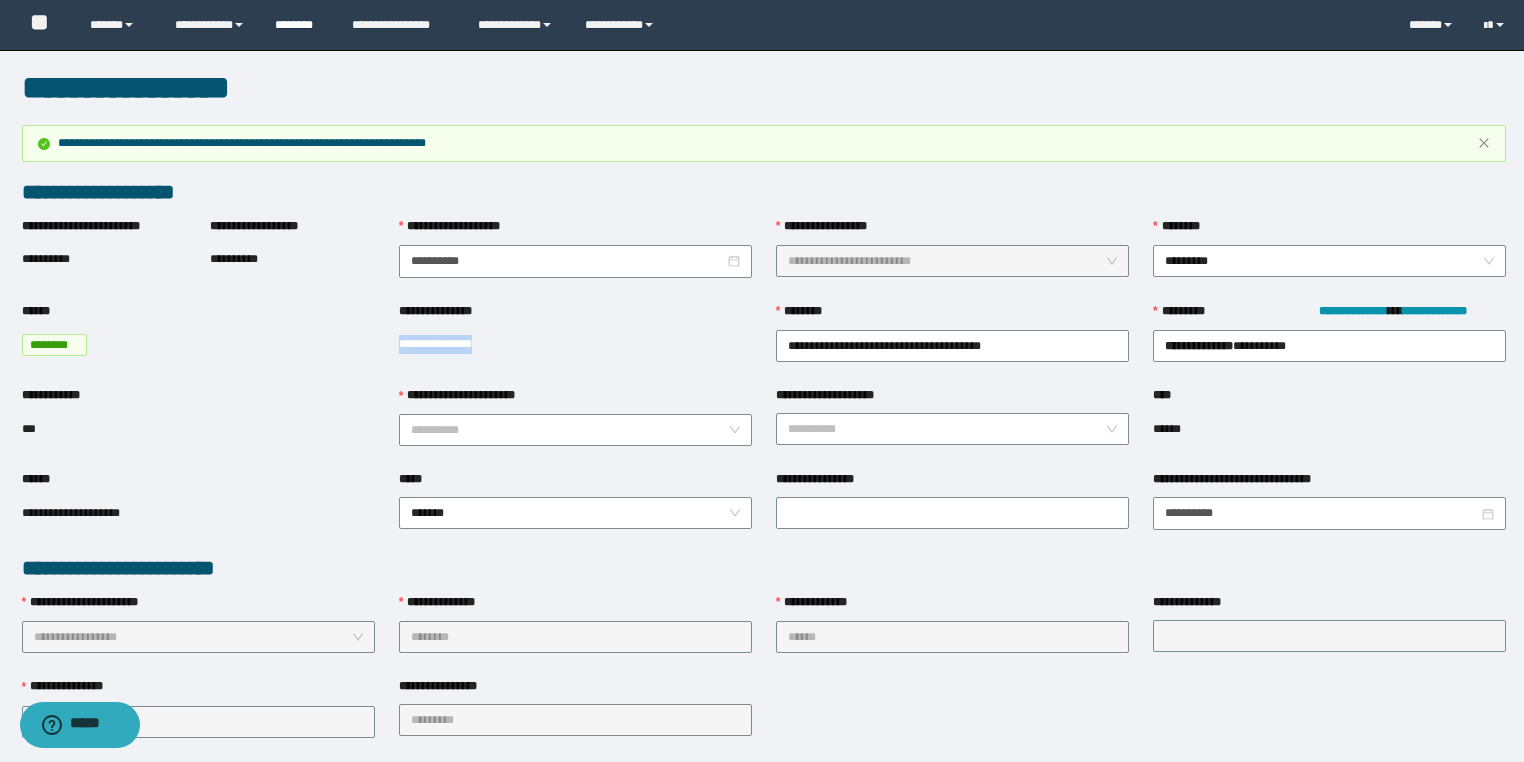 click on "********" at bounding box center (298, 25) 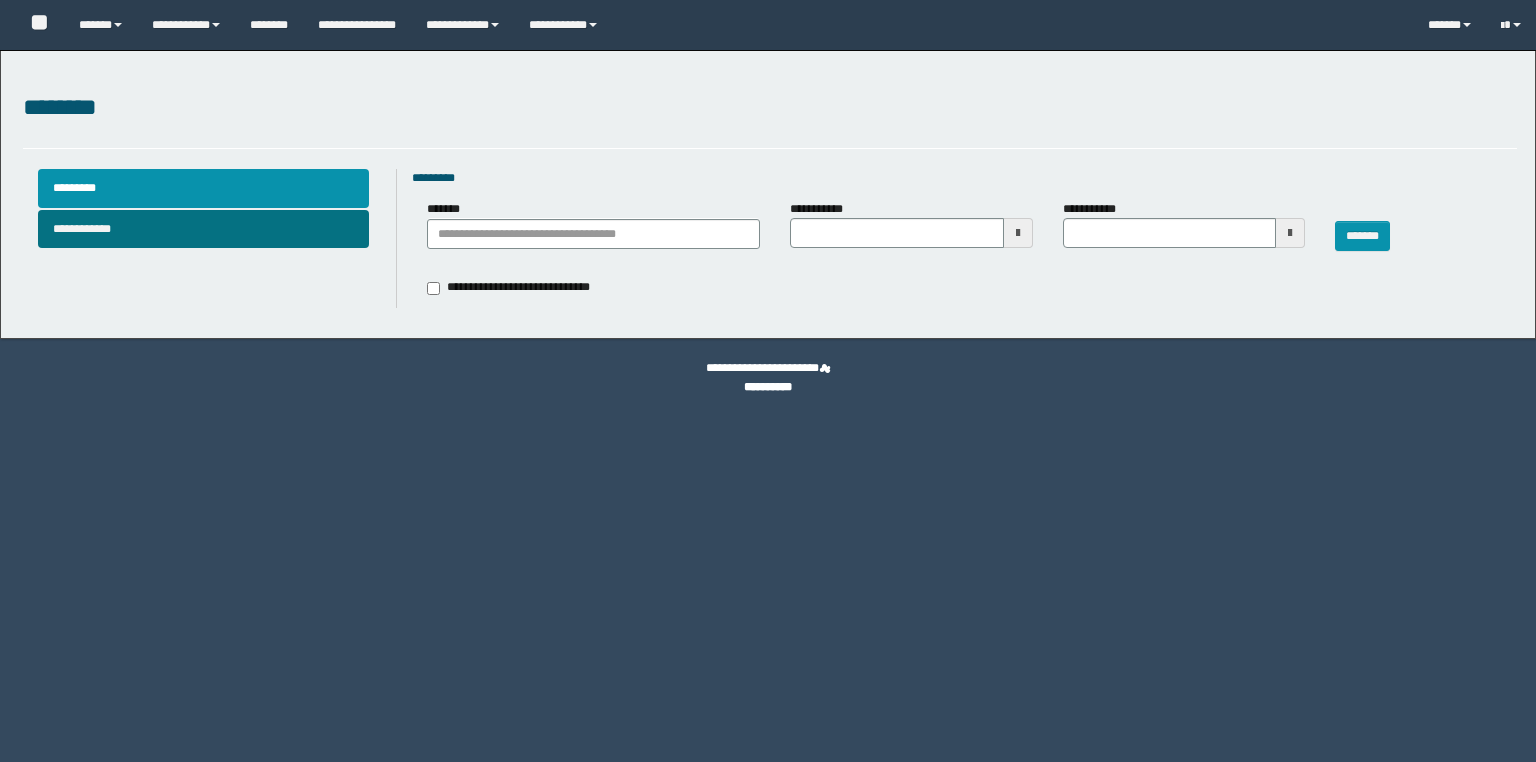 scroll, scrollTop: 0, scrollLeft: 0, axis: both 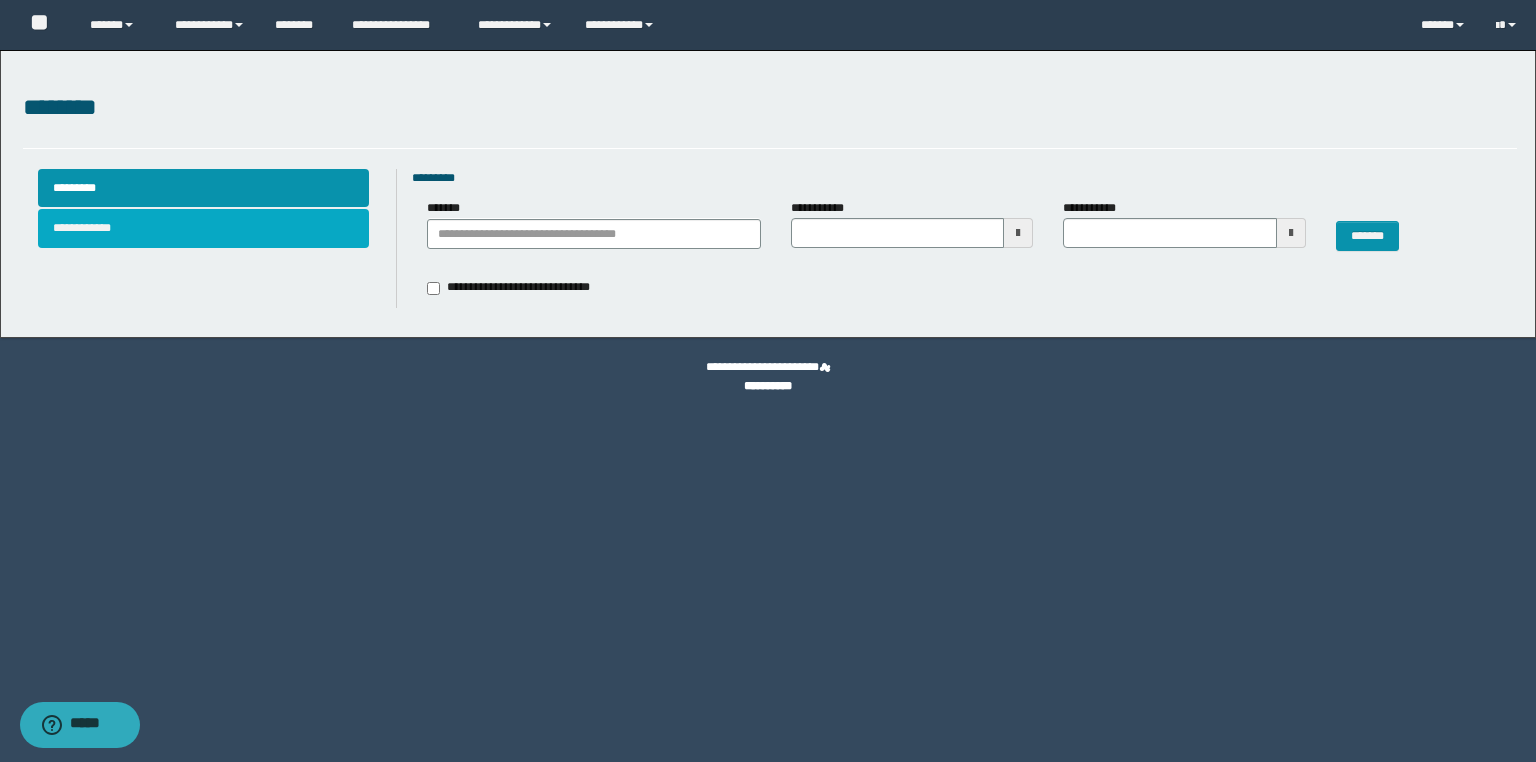 click on "**********" at bounding box center (204, 228) 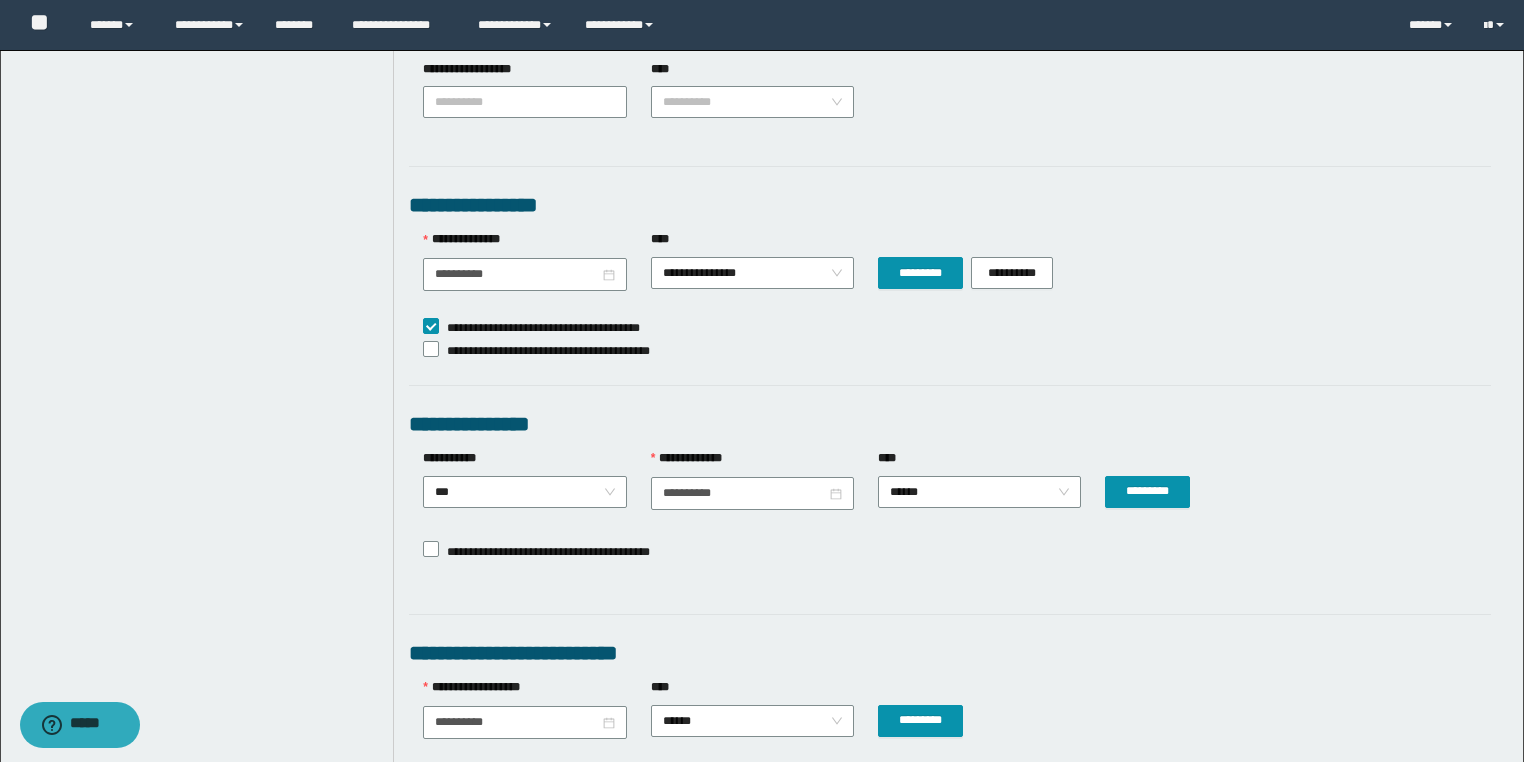 scroll, scrollTop: 1200, scrollLeft: 0, axis: vertical 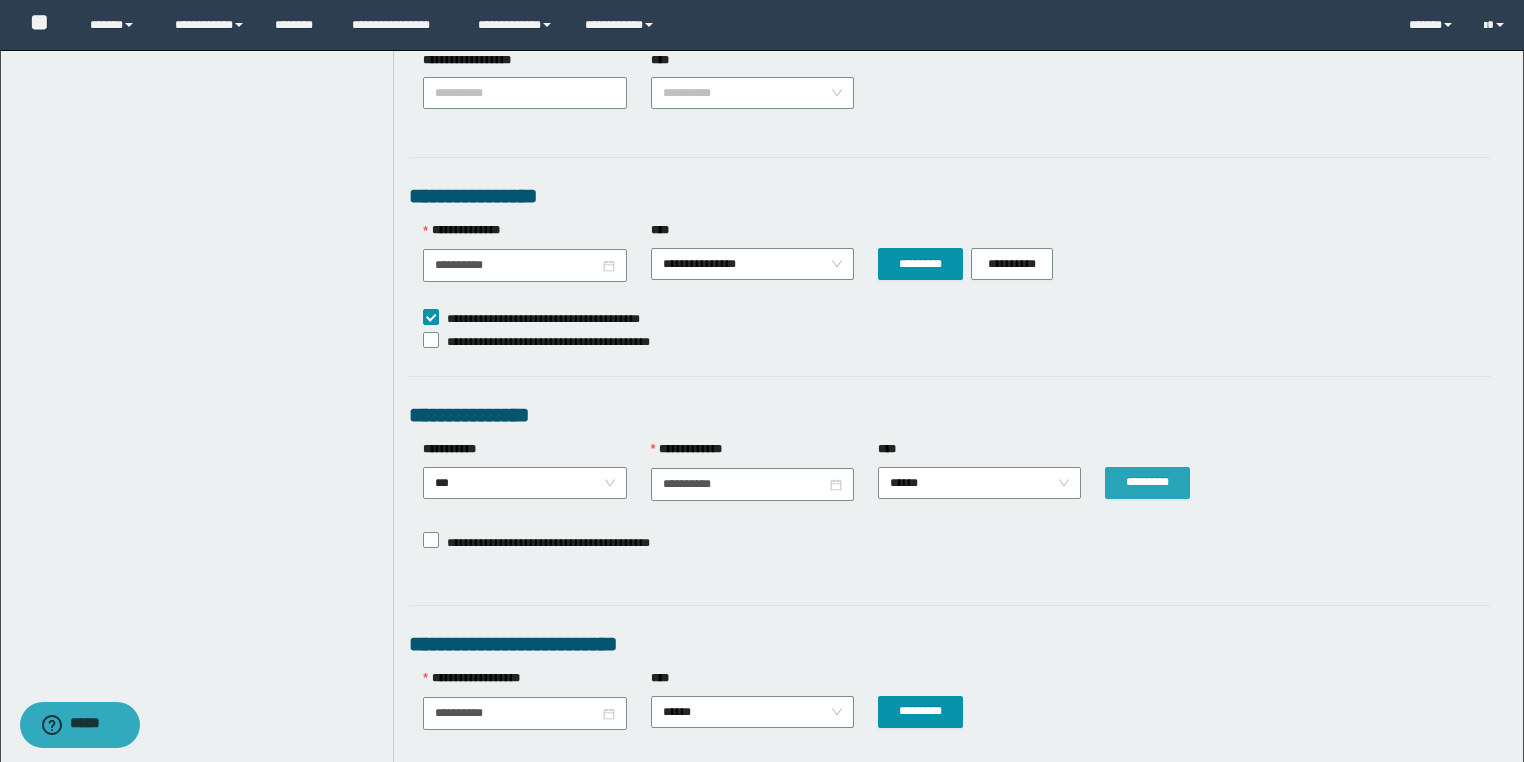 click on "*********" at bounding box center [1147, 482] 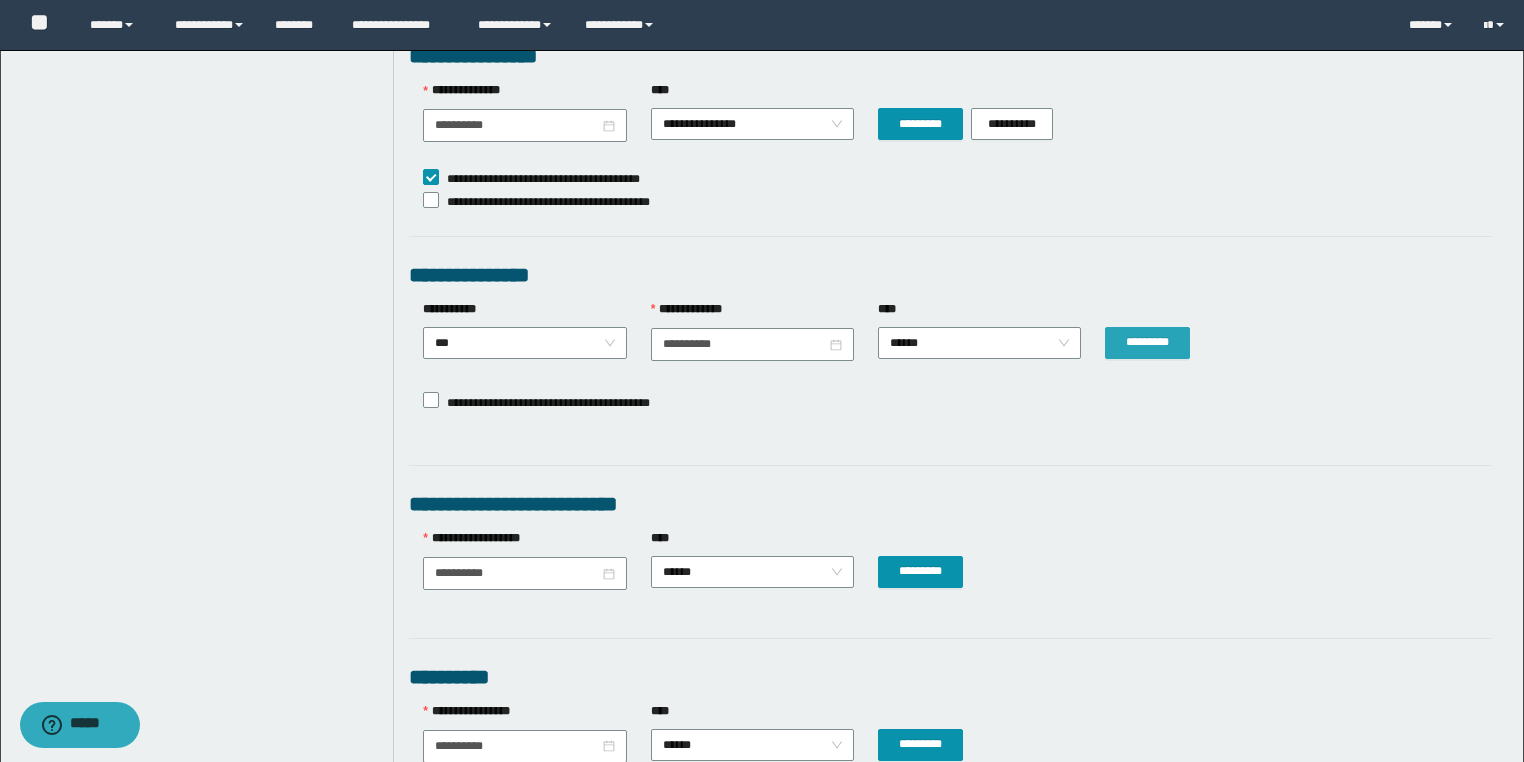 scroll, scrollTop: 1294, scrollLeft: 0, axis: vertical 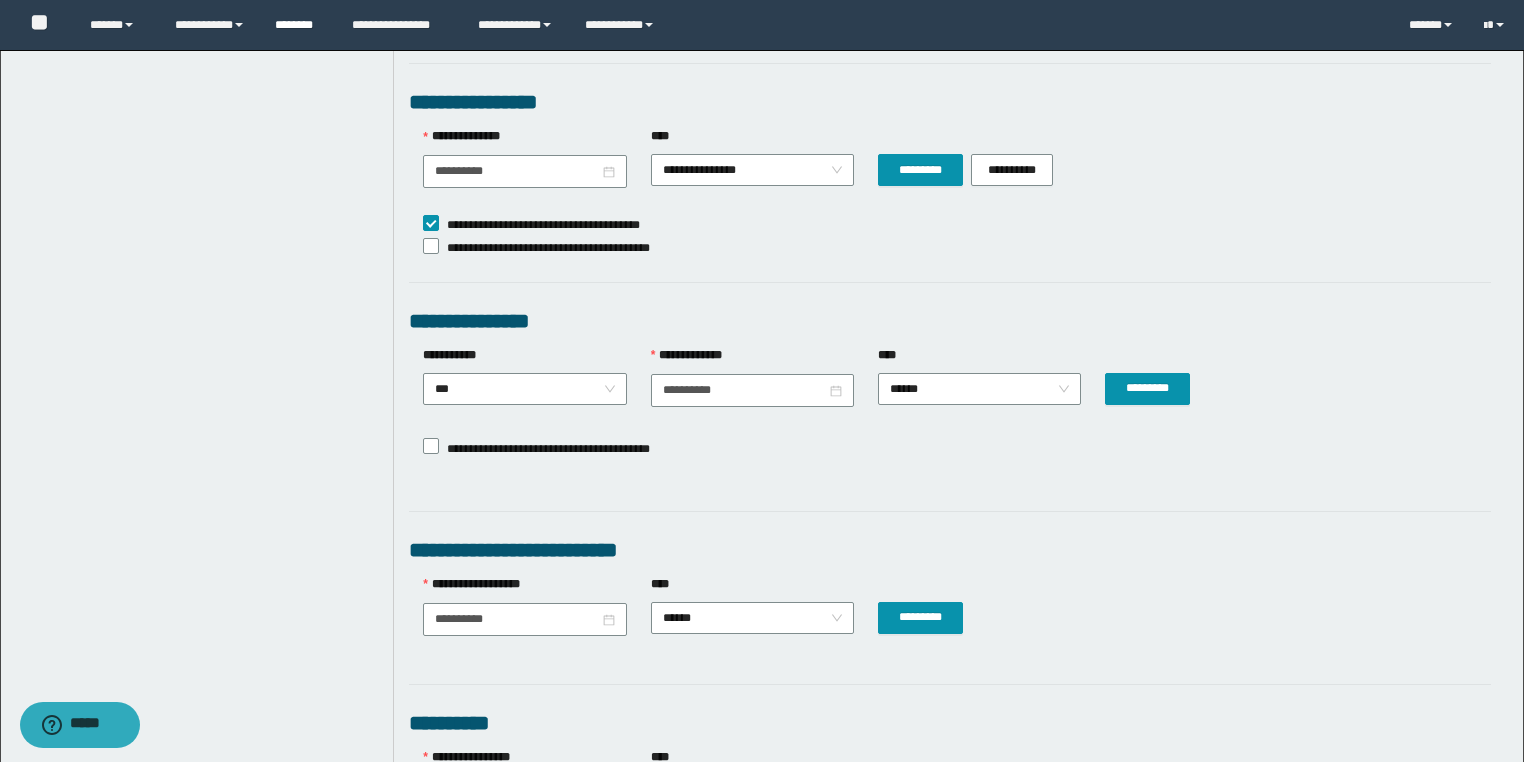 click on "********" at bounding box center (298, 25) 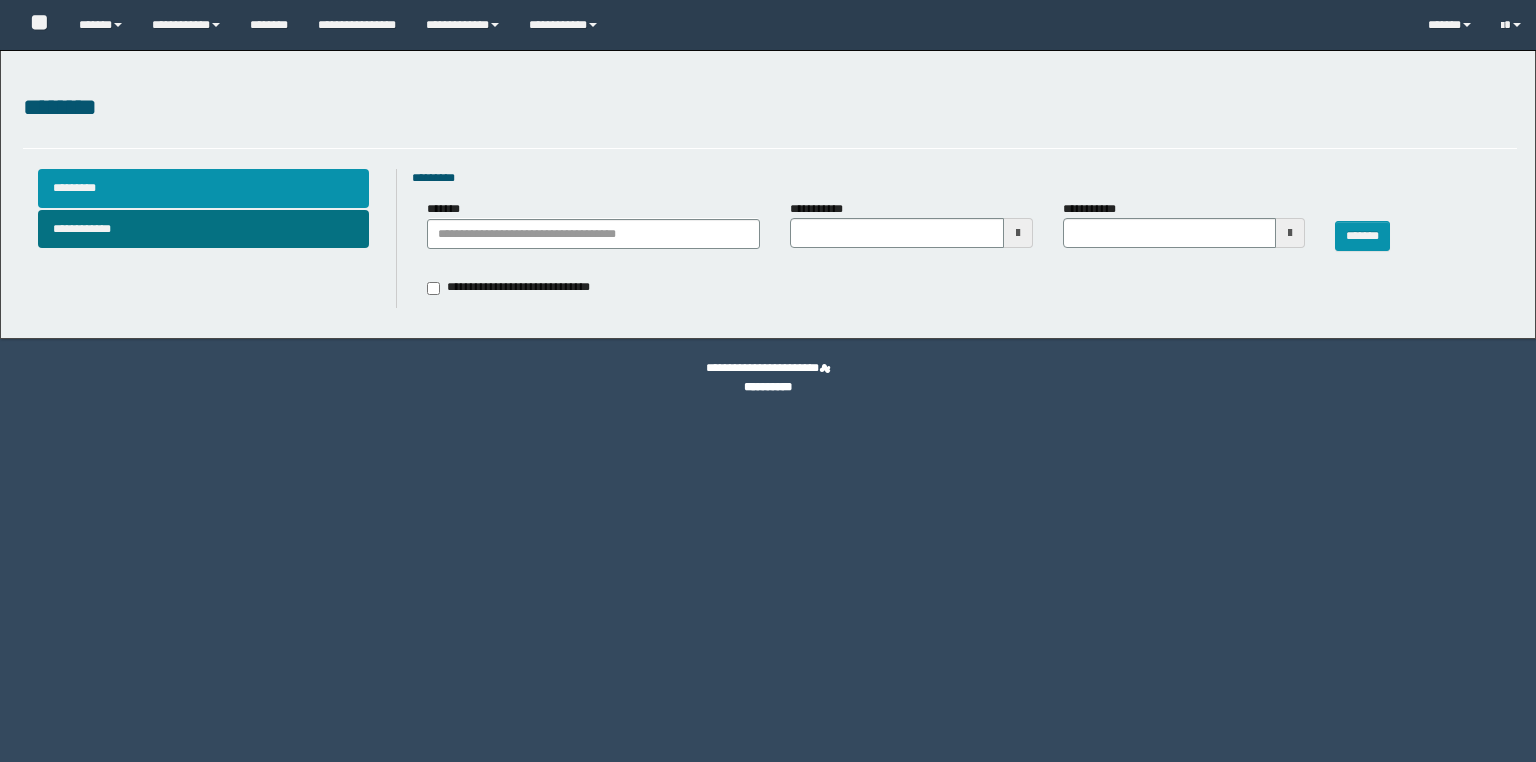 scroll, scrollTop: 0, scrollLeft: 0, axis: both 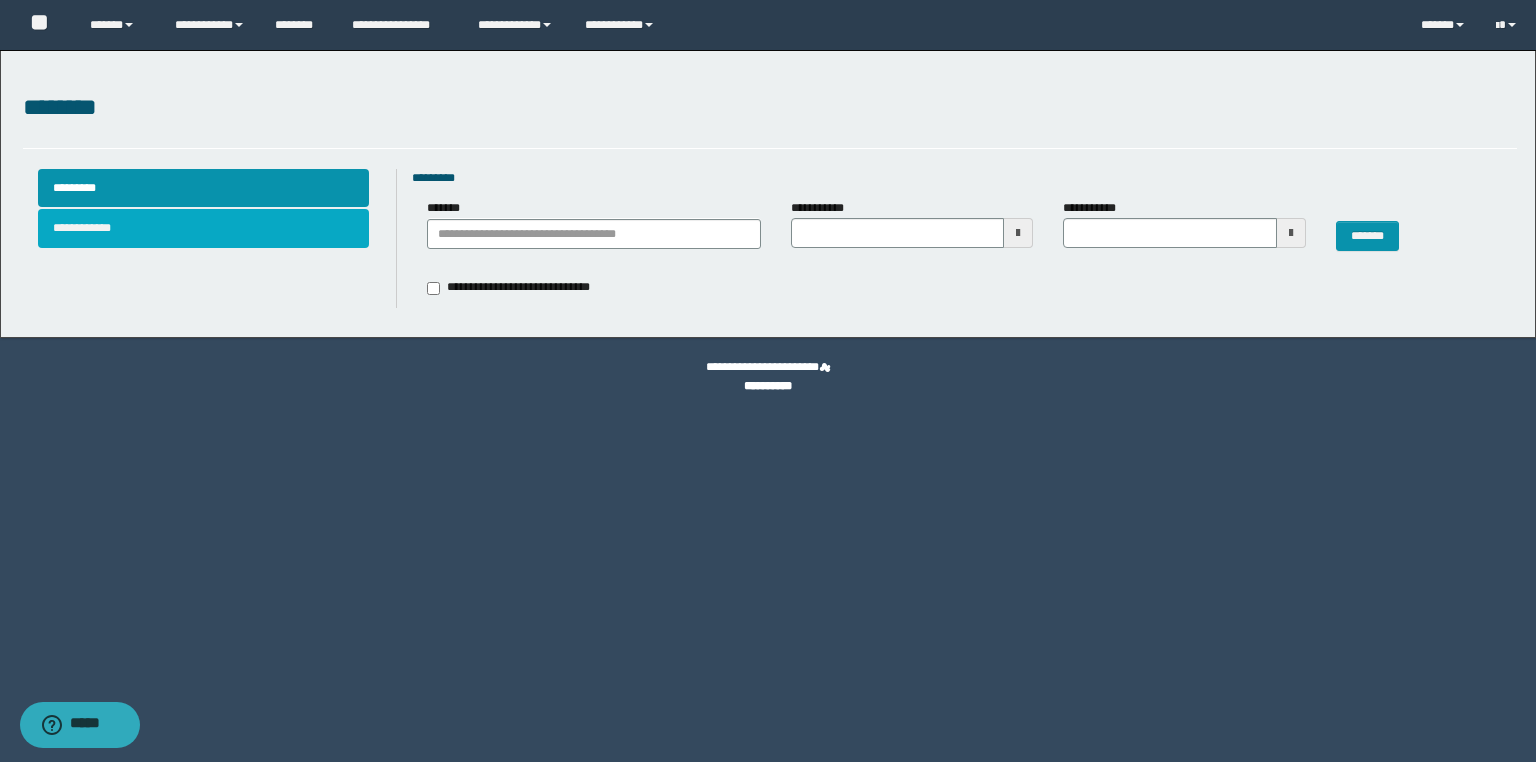 click on "**********" at bounding box center [204, 228] 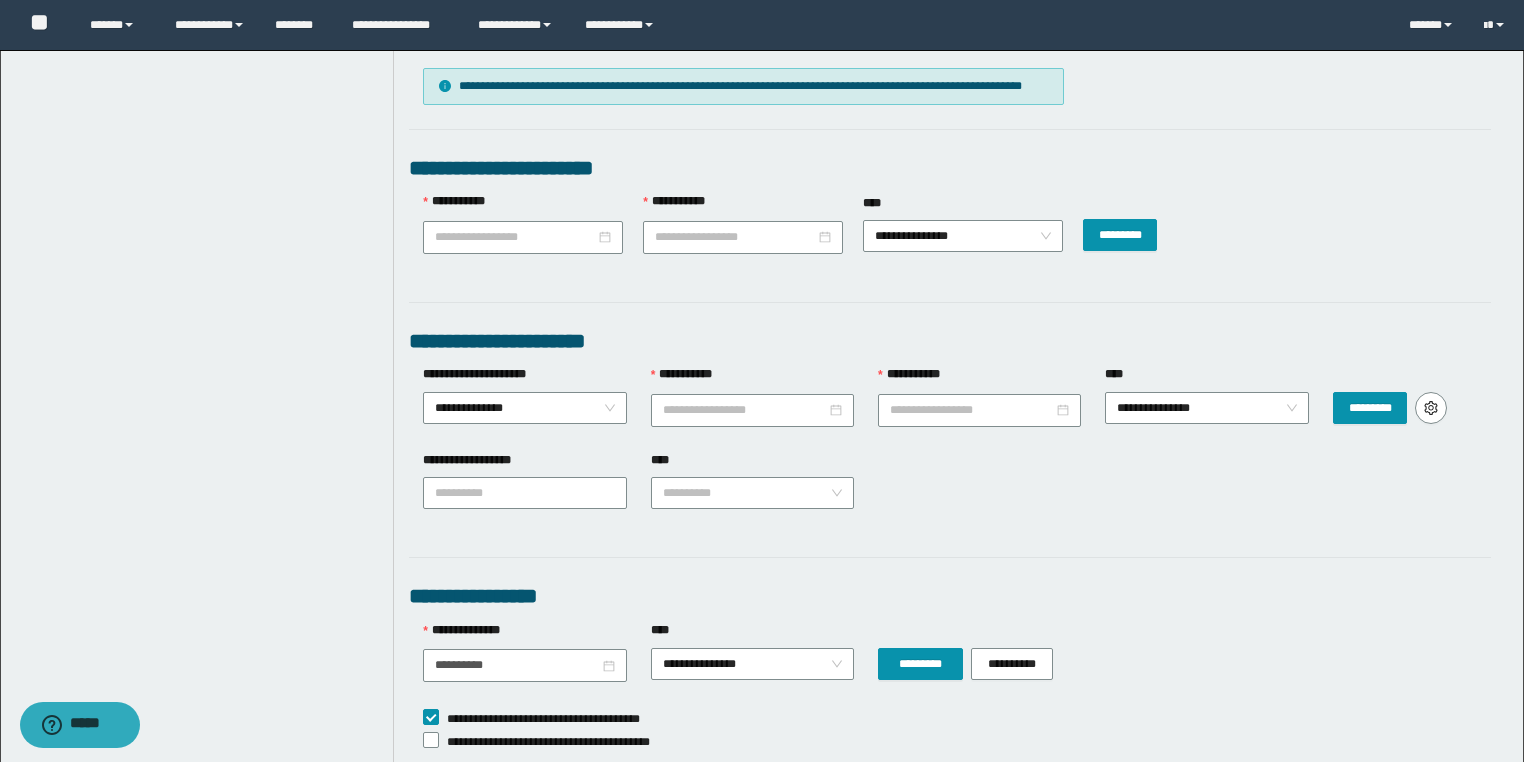 scroll, scrollTop: 880, scrollLeft: 0, axis: vertical 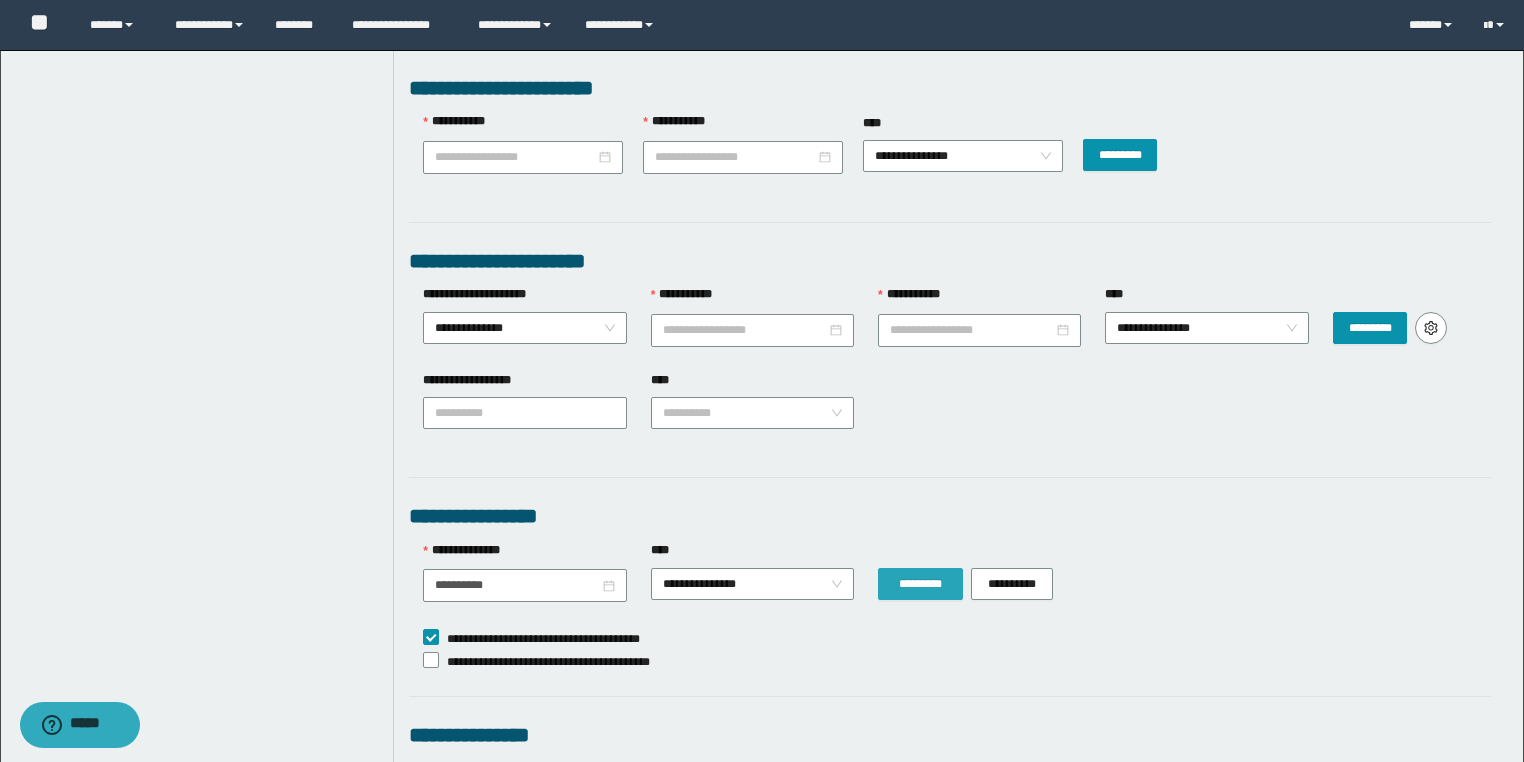 click on "*********" at bounding box center [920, 584] 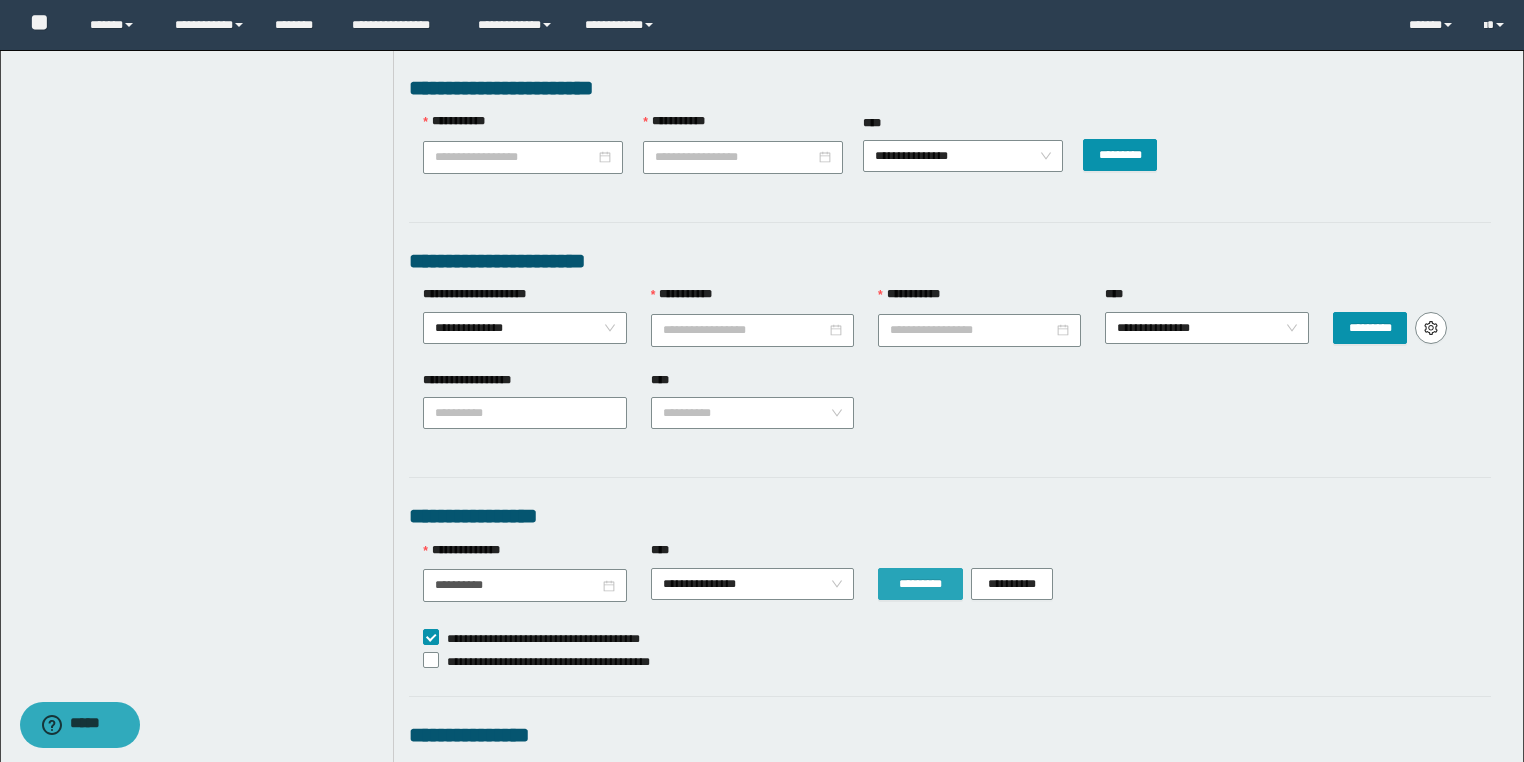 type 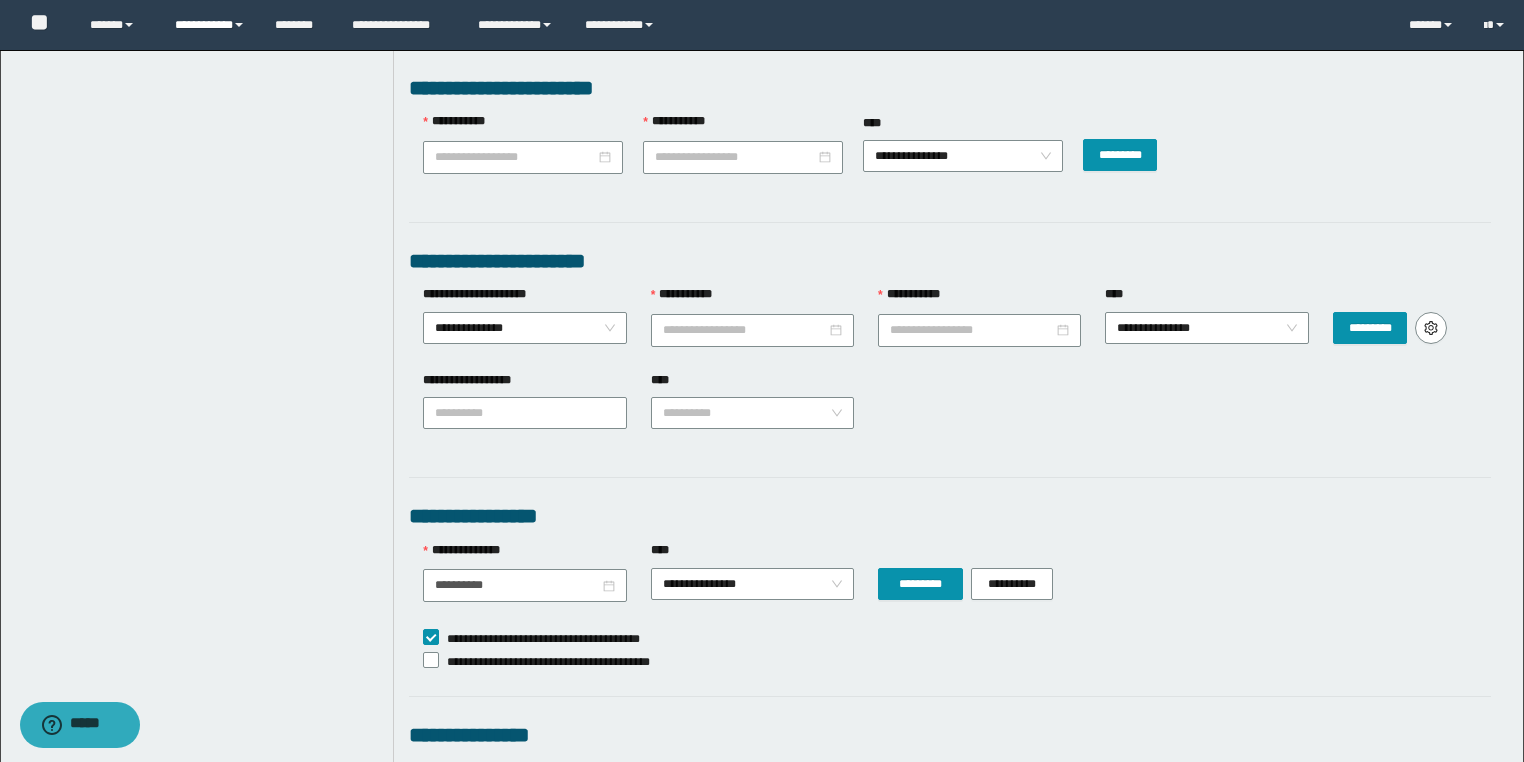 click on "**********" at bounding box center (210, 25) 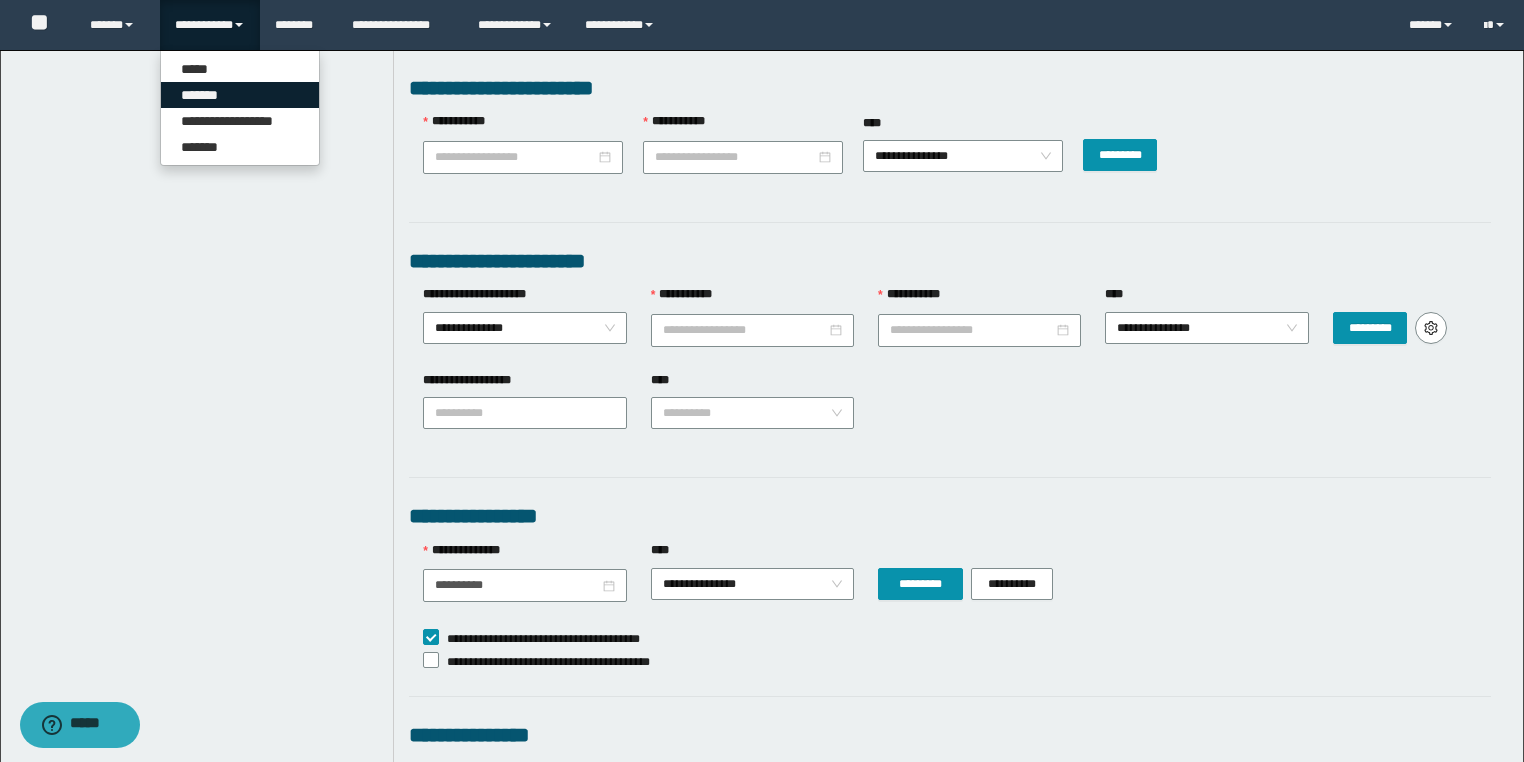 click on "*******" at bounding box center (240, 95) 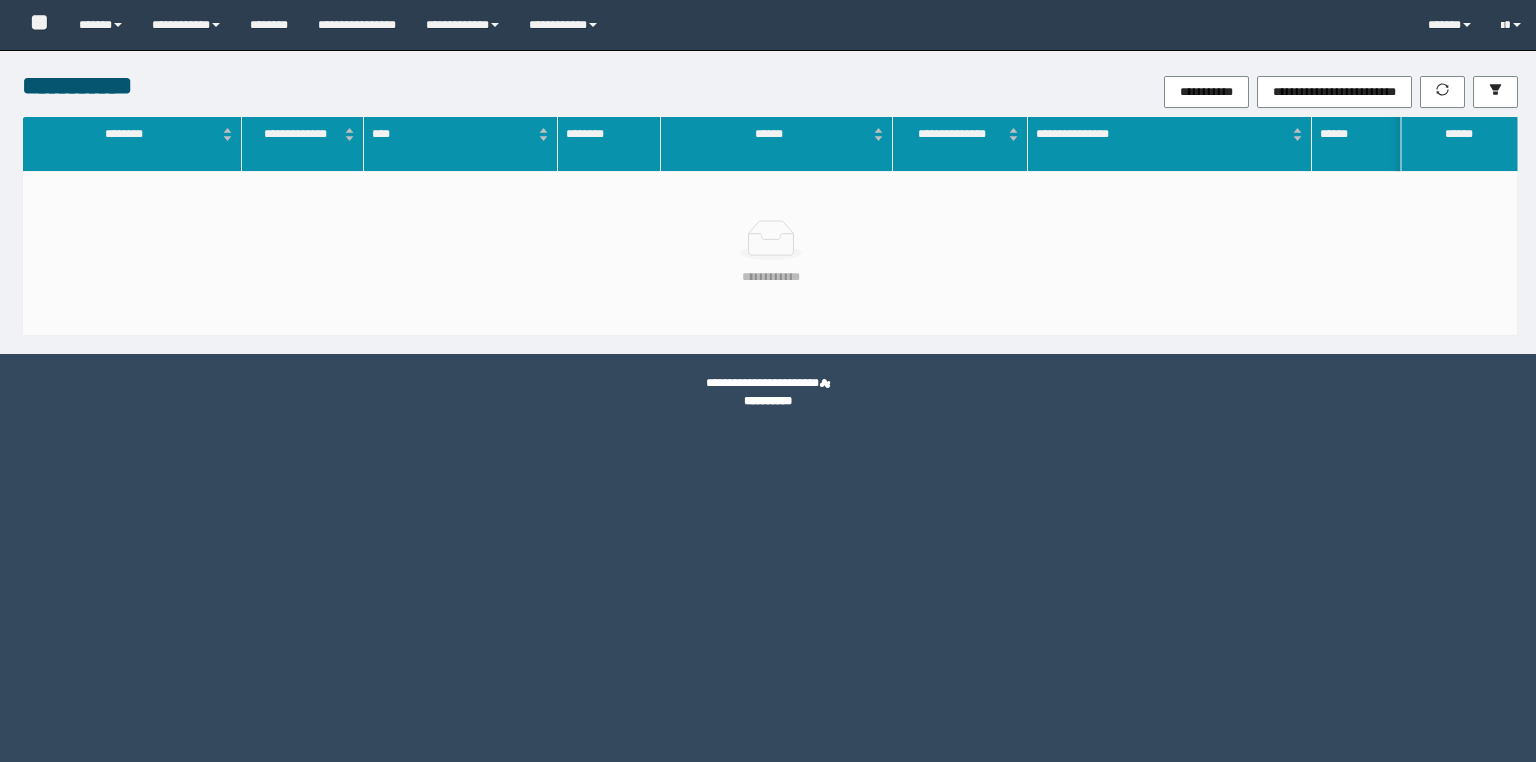 click 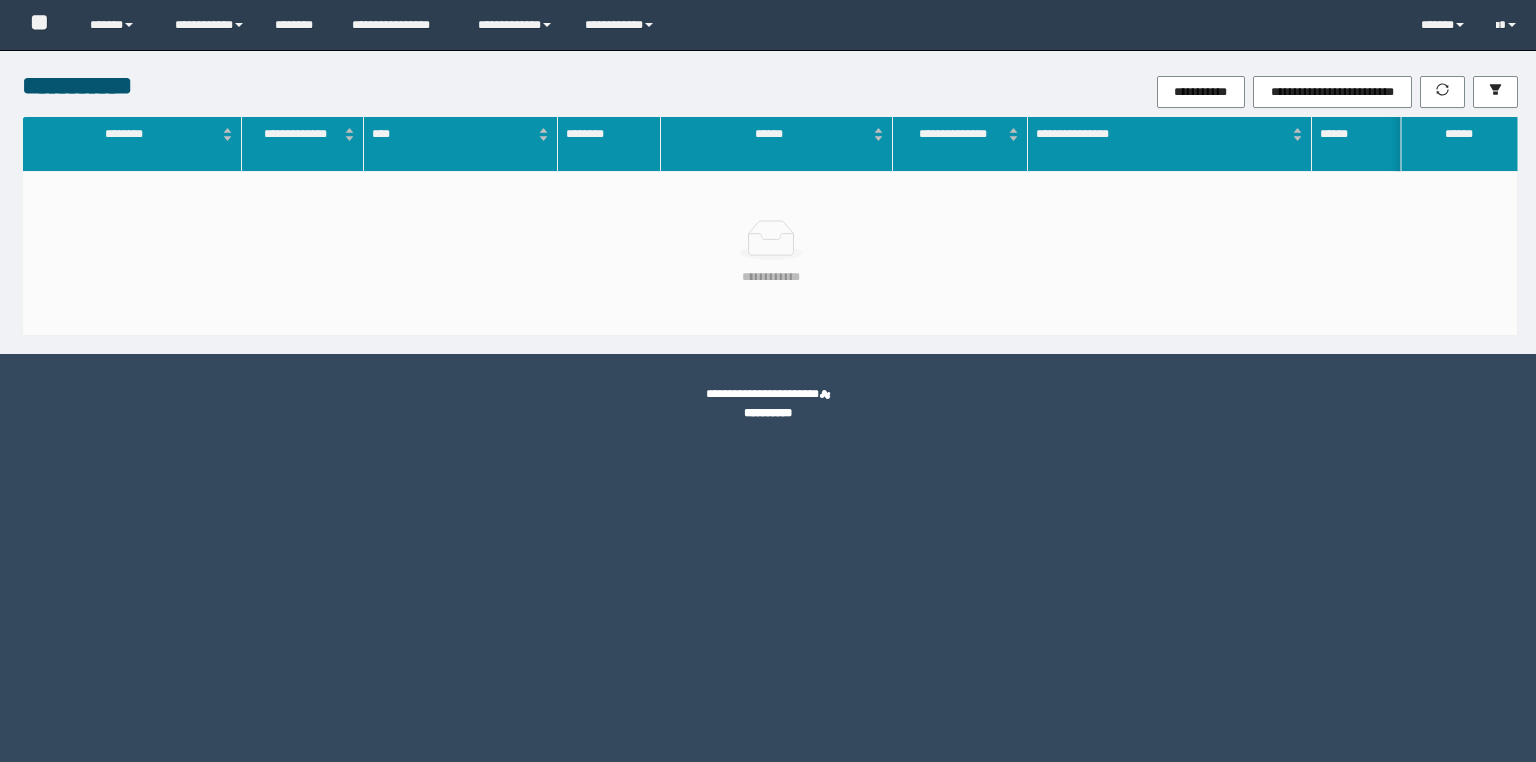 scroll, scrollTop: 0, scrollLeft: 0, axis: both 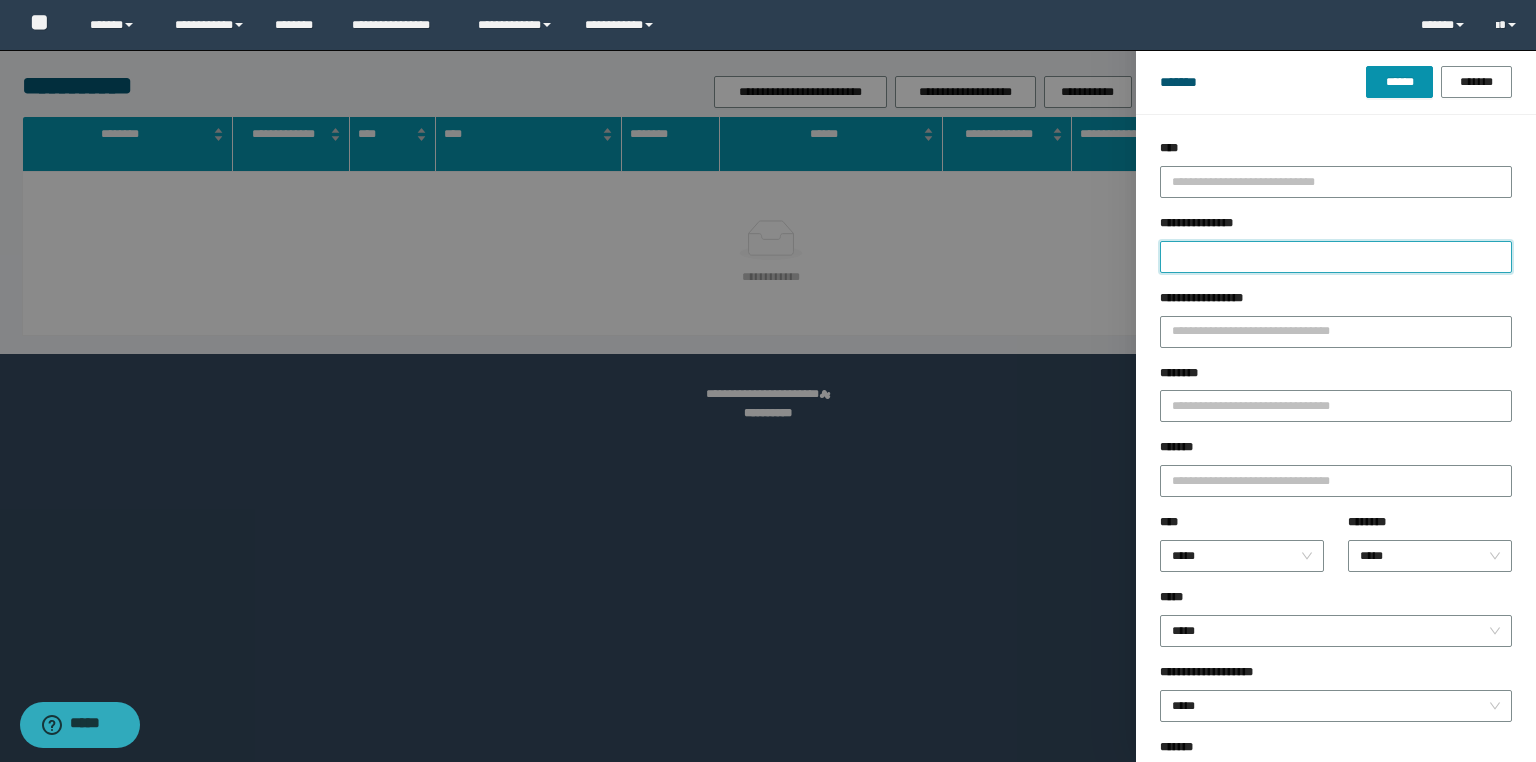 click on "**********" at bounding box center [1336, 257] 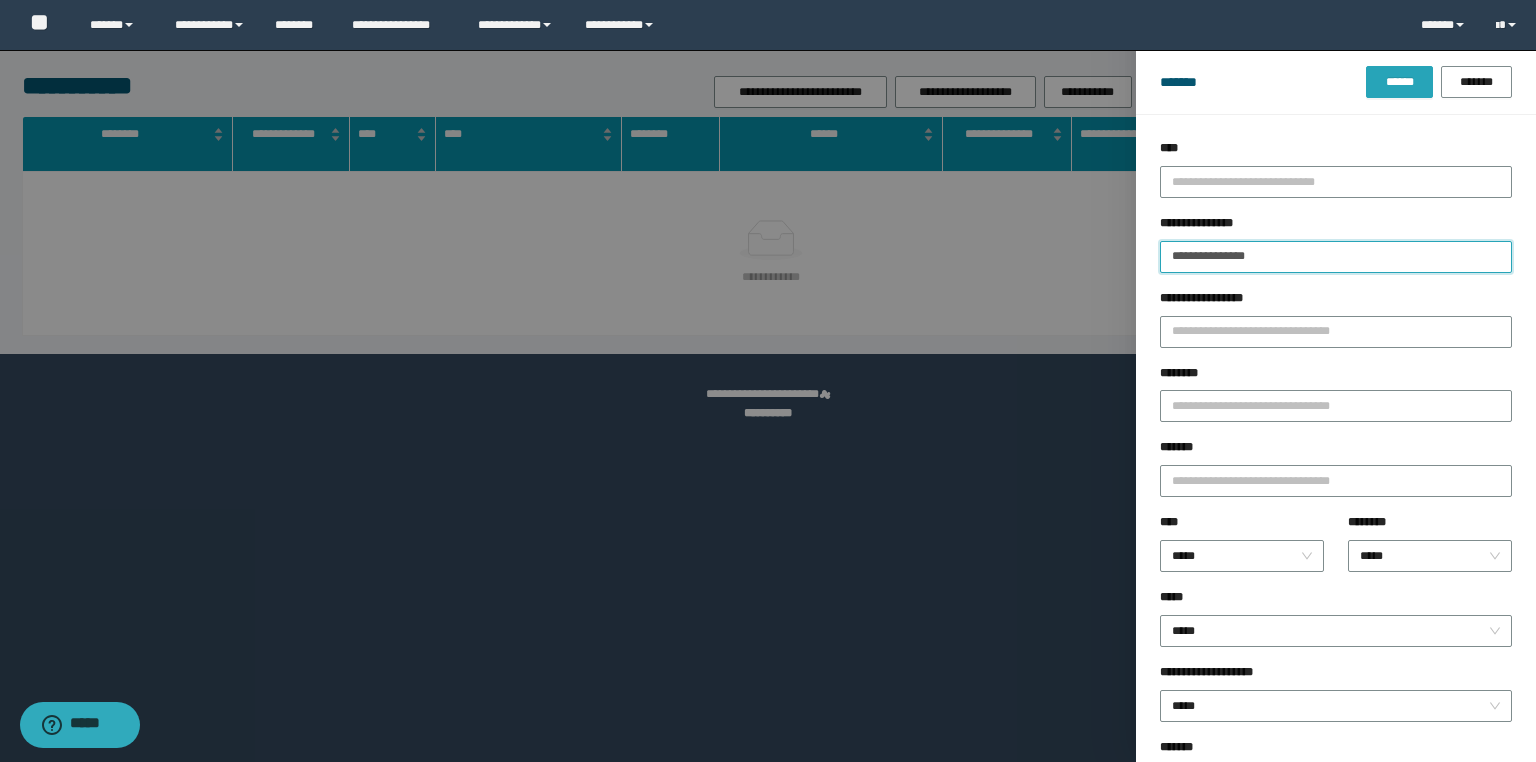 type on "**********" 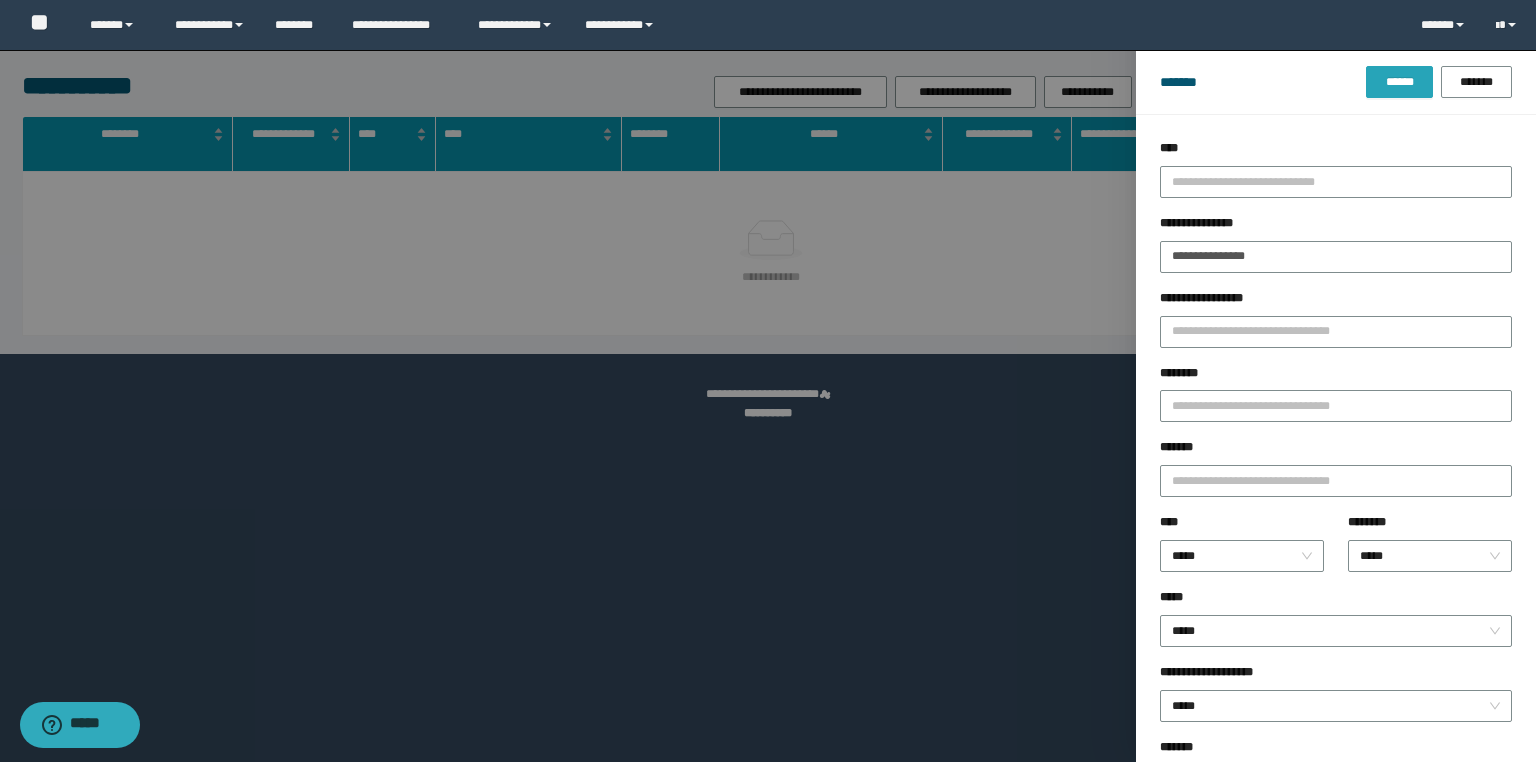 click on "******" at bounding box center (1399, 82) 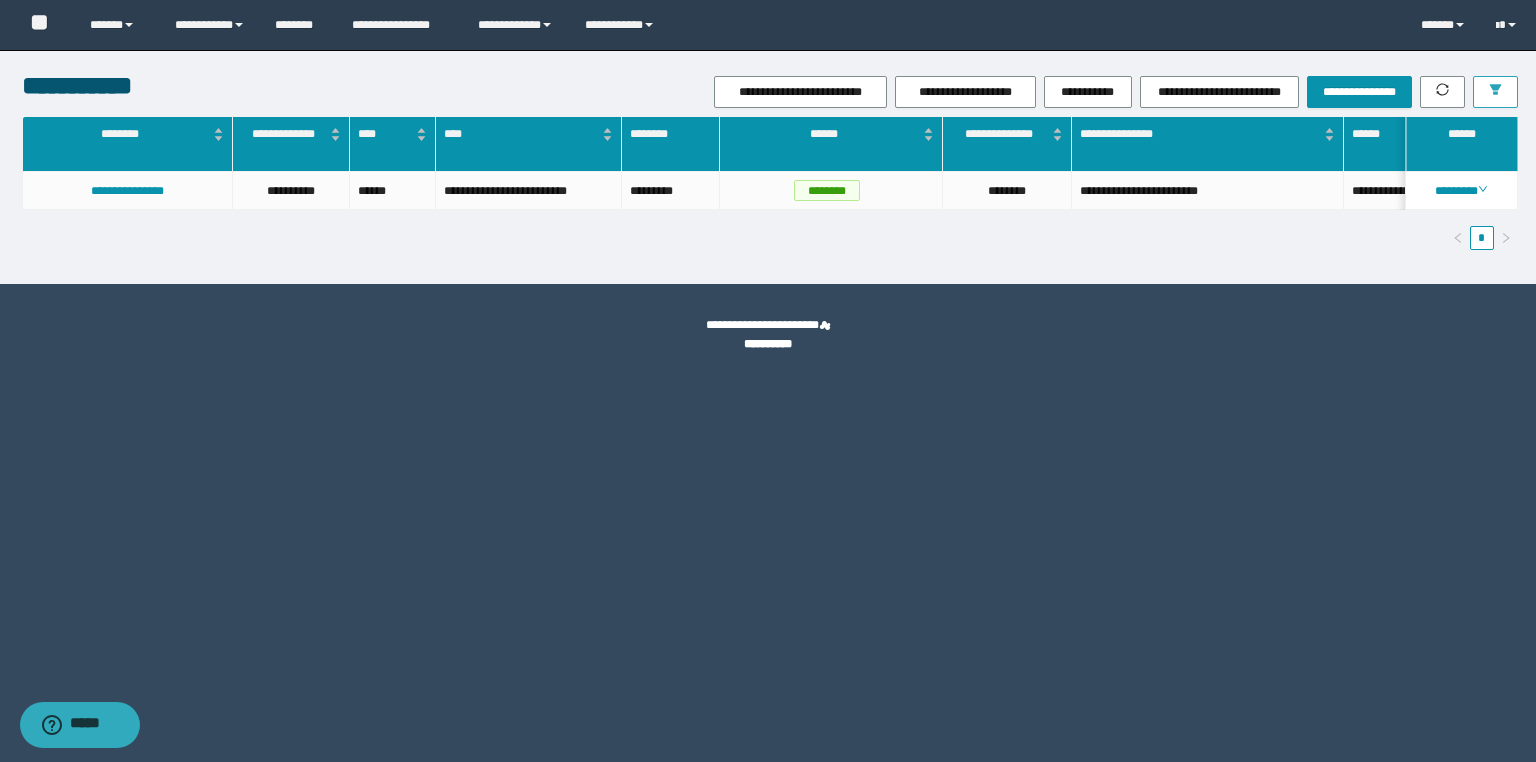 type 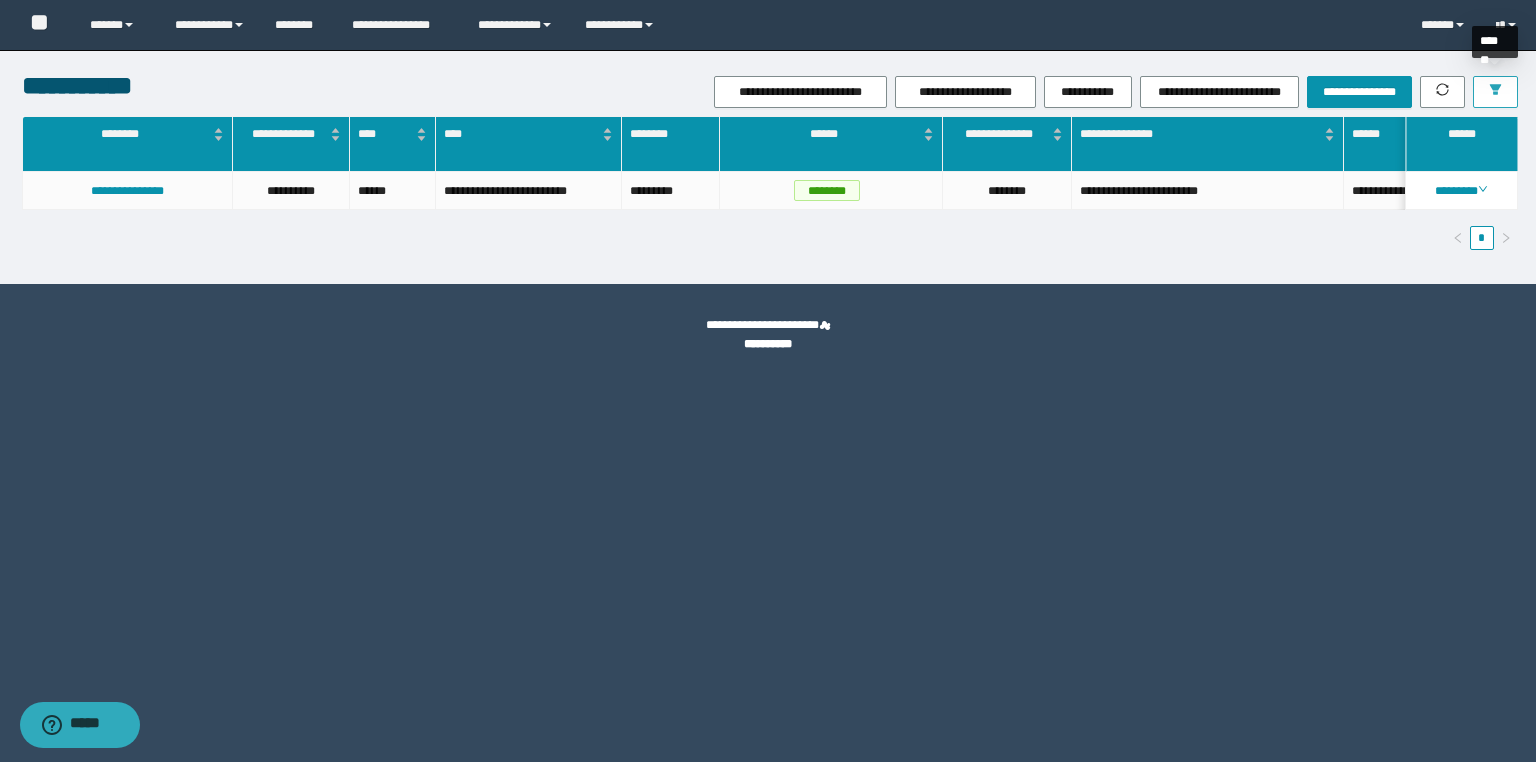 click at bounding box center (1495, 92) 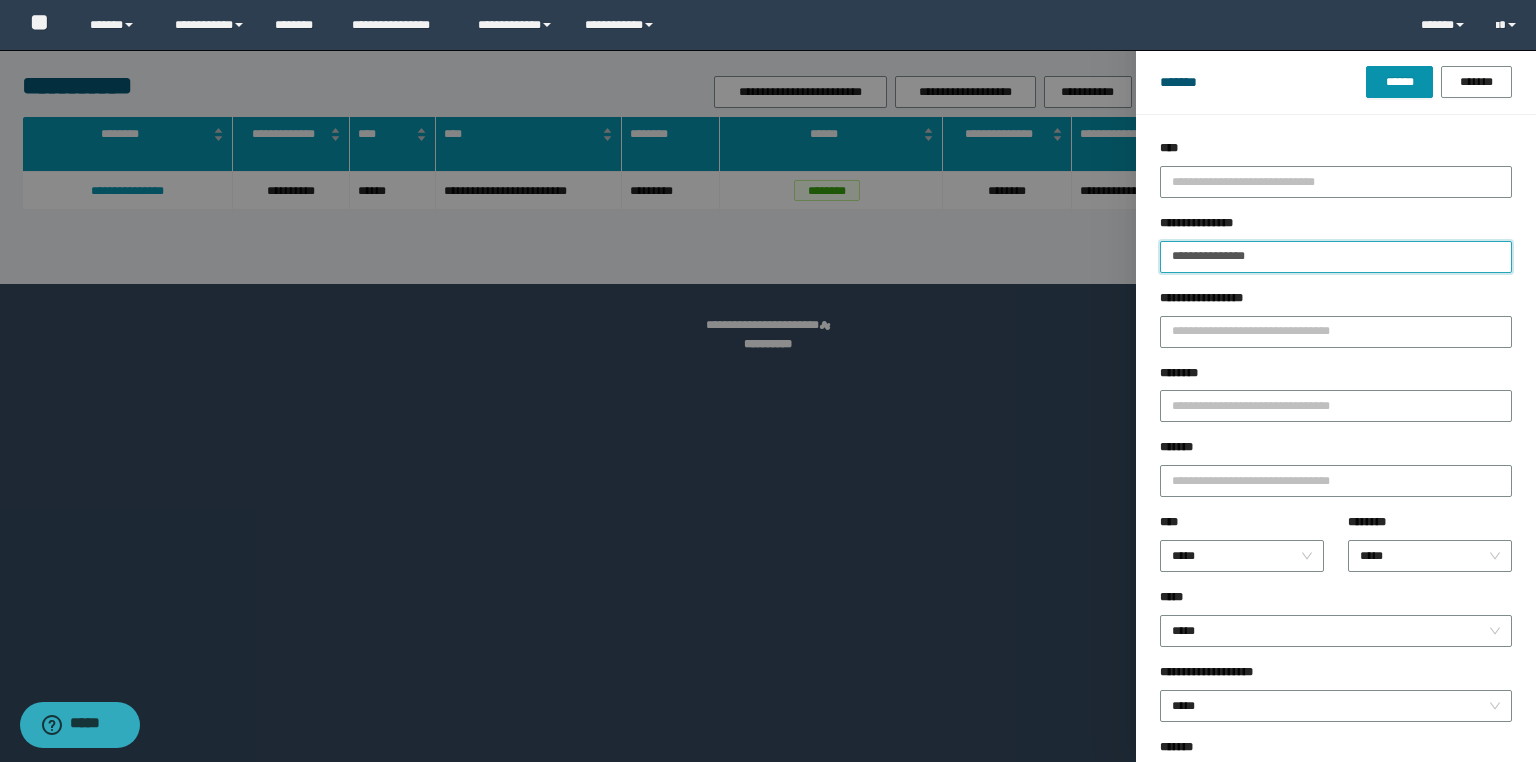 drag, startPoint x: 1283, startPoint y: 253, endPoint x: 1012, endPoint y: 239, distance: 271.3614 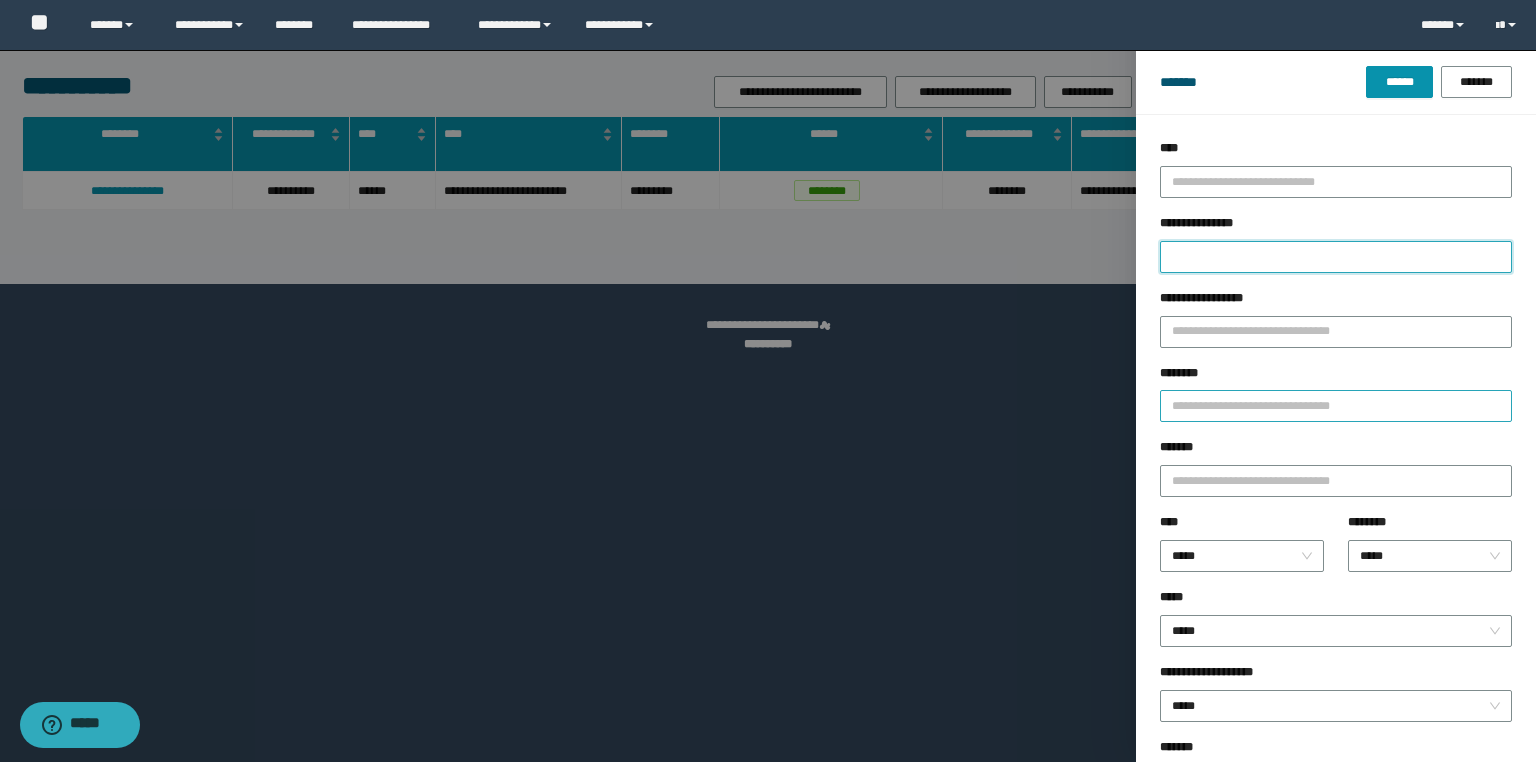 type 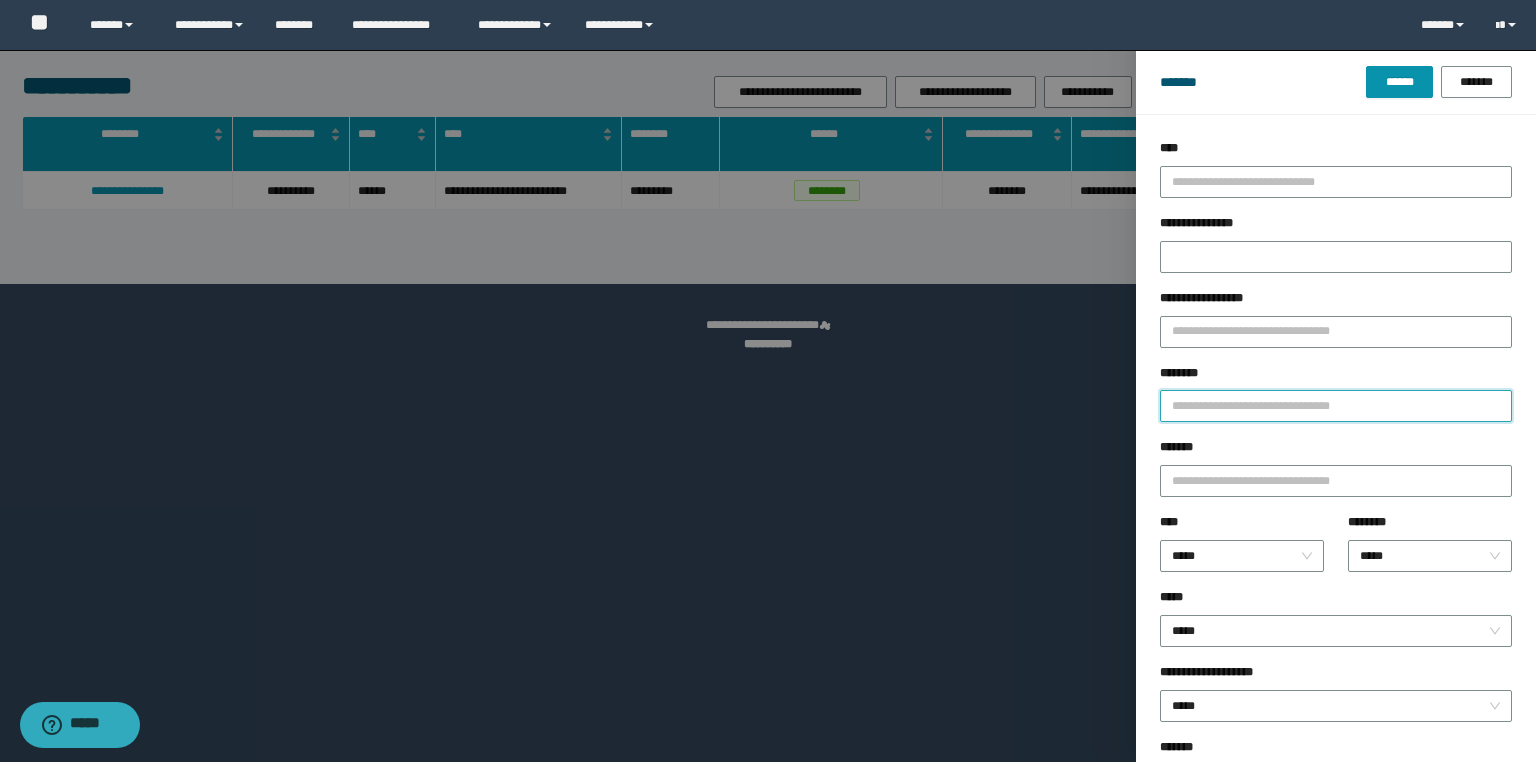 click on "********" at bounding box center [1336, 406] 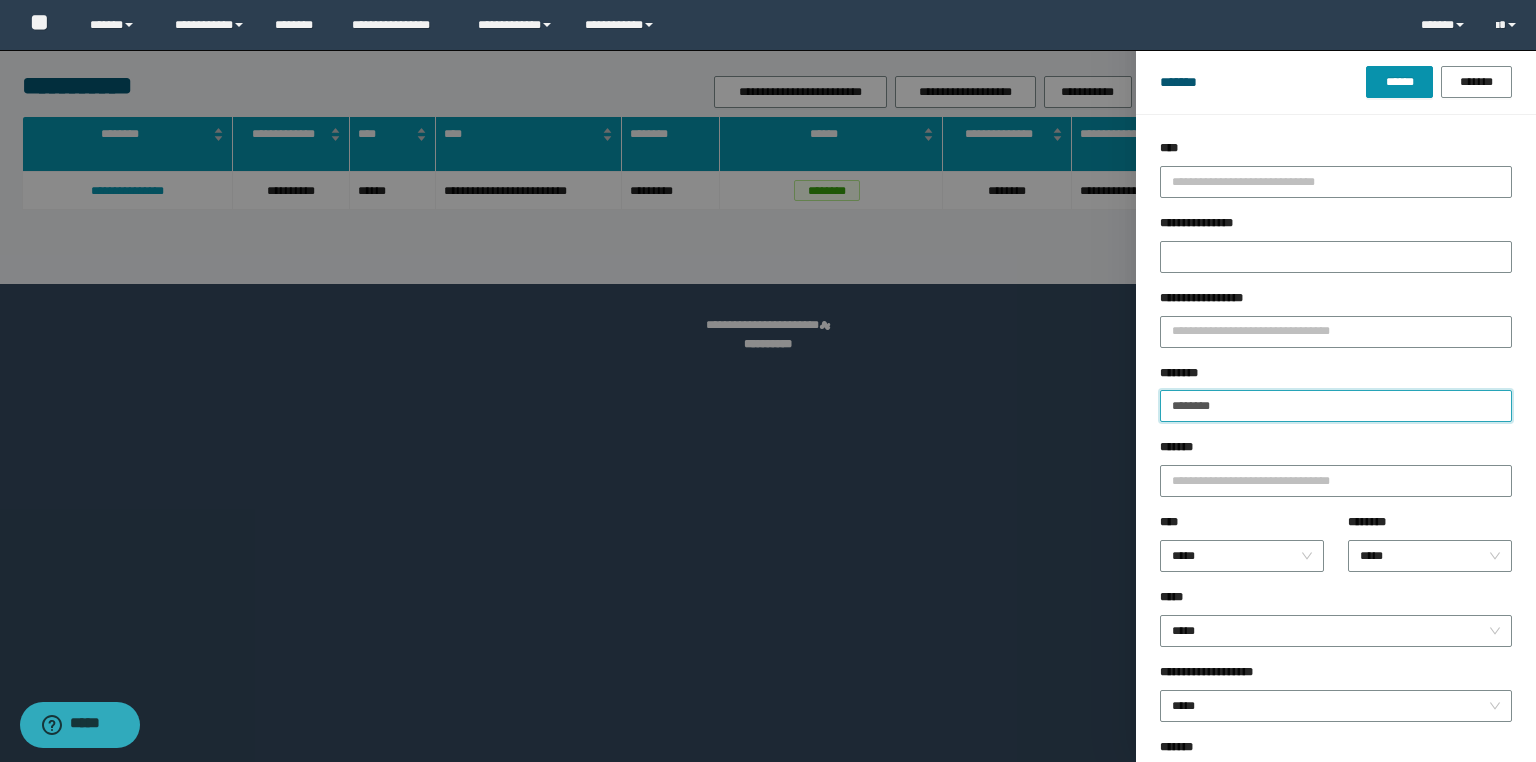 type on "********" 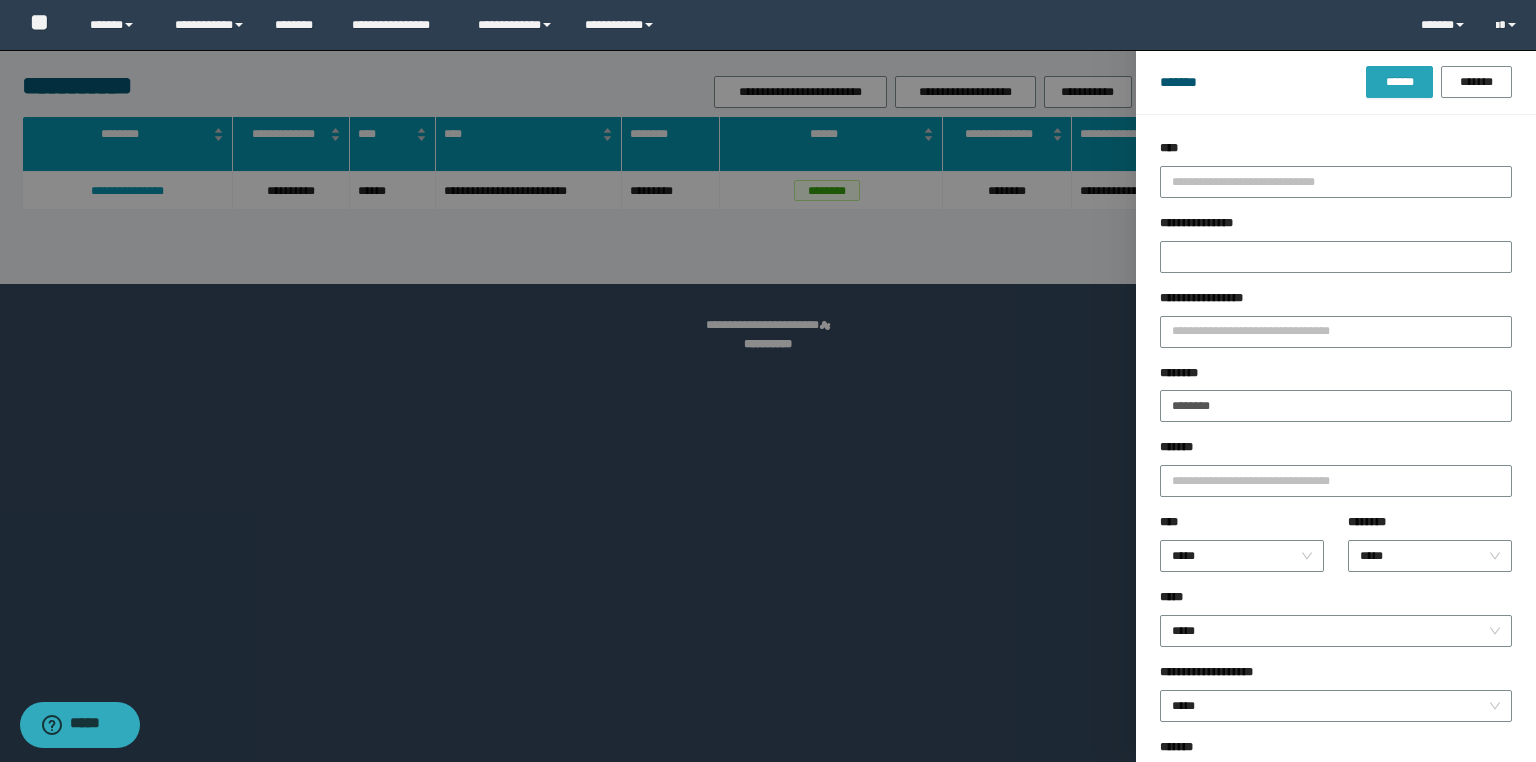 click on "******" at bounding box center [1399, 82] 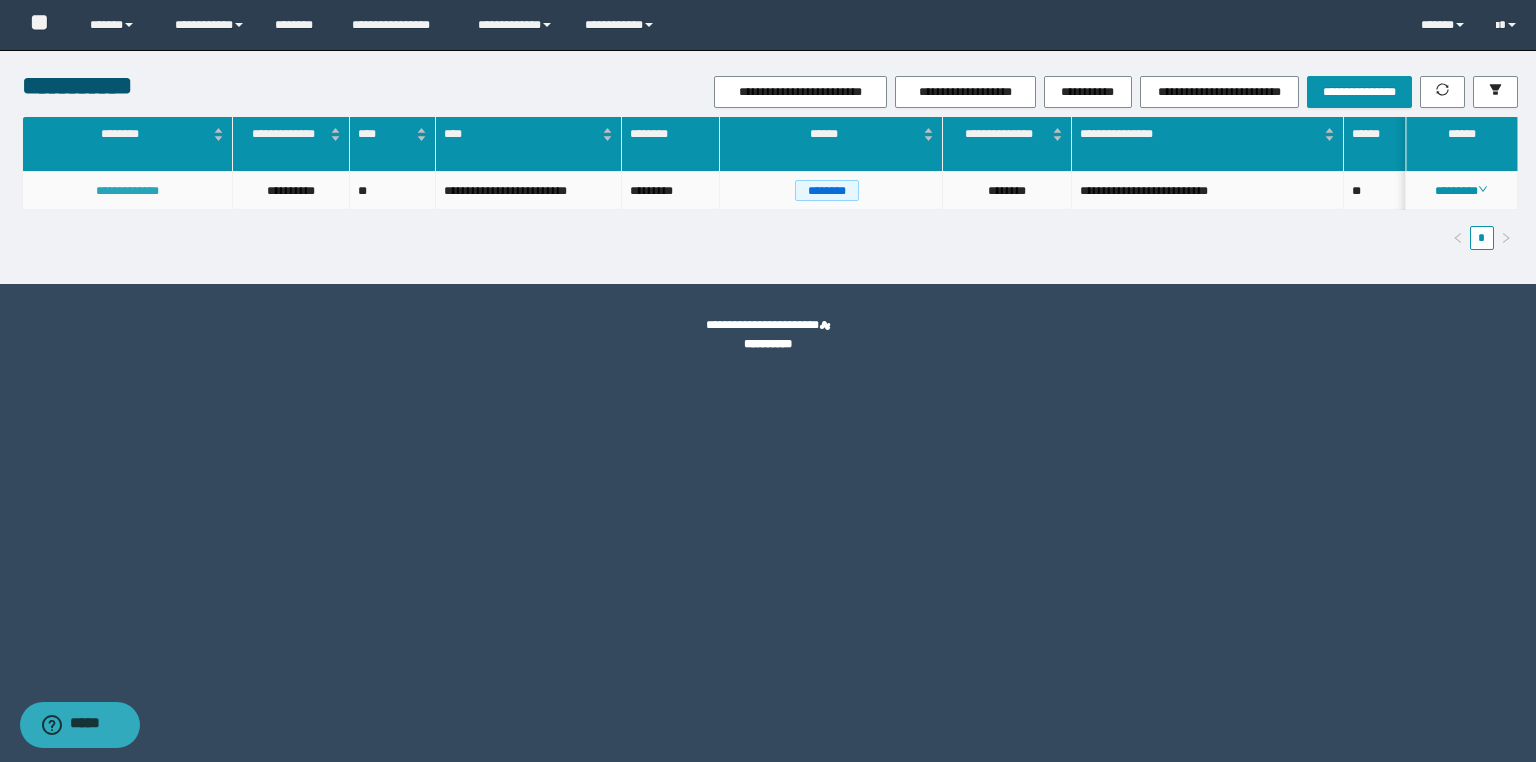 click on "**********" at bounding box center (127, 191) 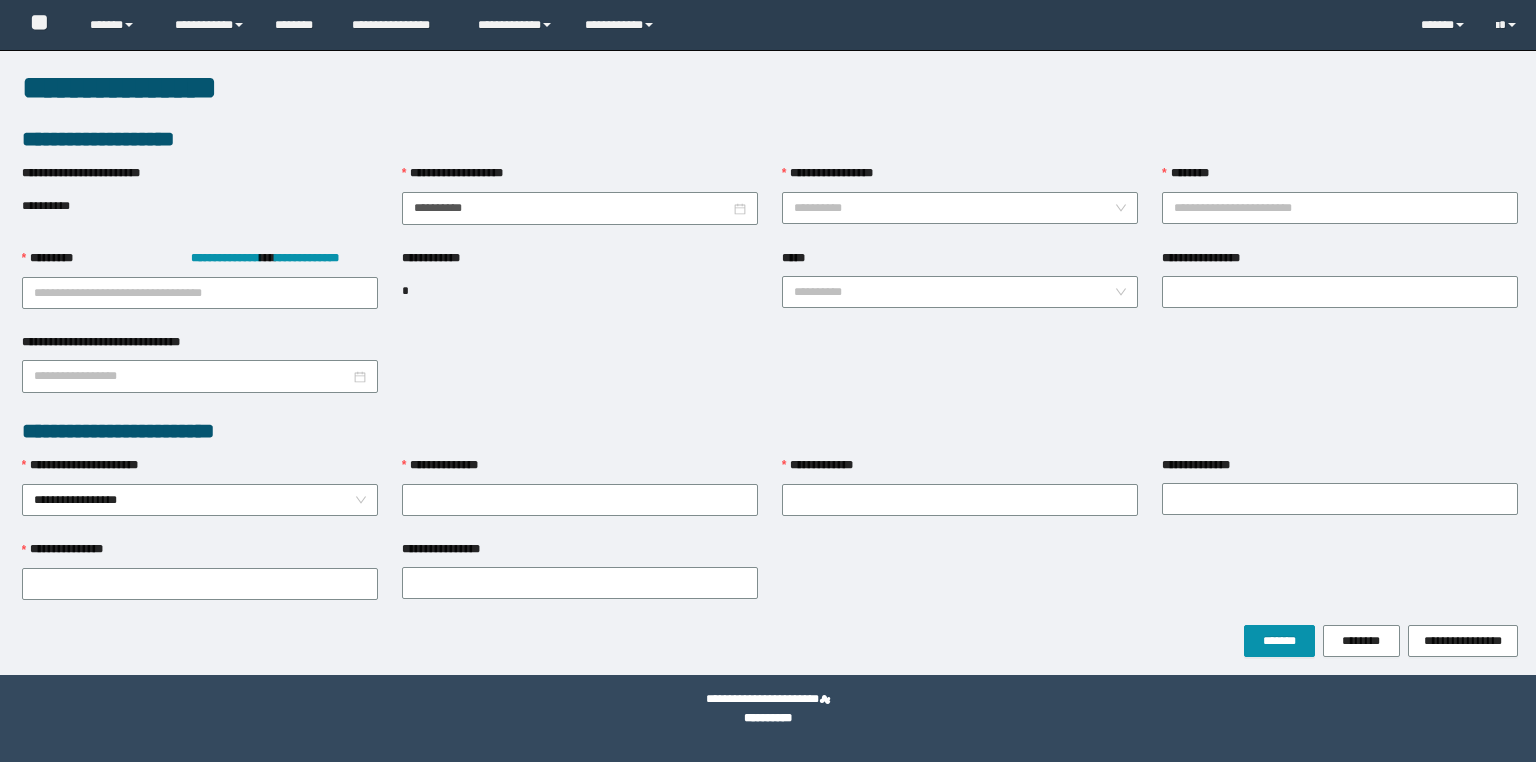 scroll, scrollTop: 0, scrollLeft: 0, axis: both 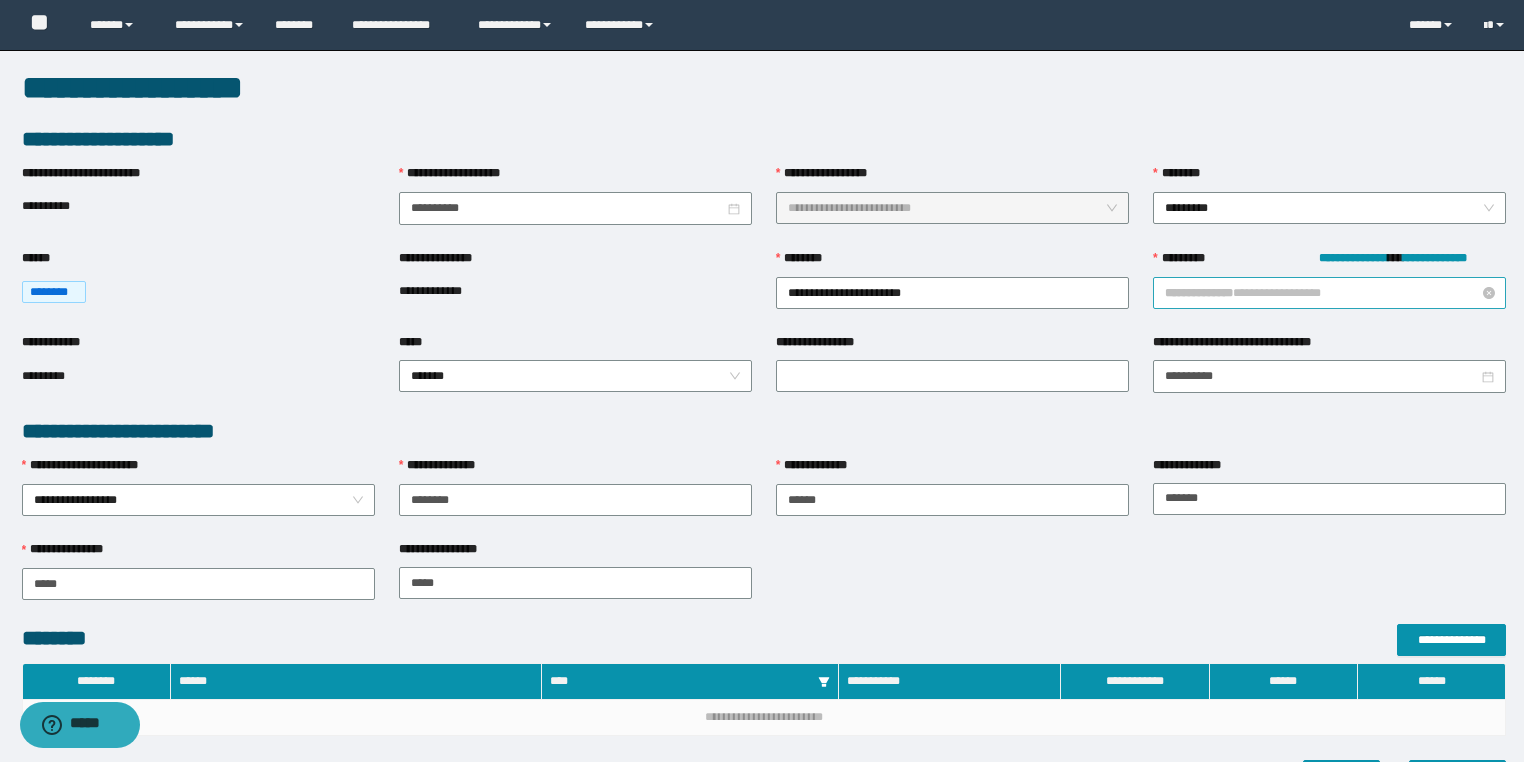 click on "**********" at bounding box center [1330, 293] 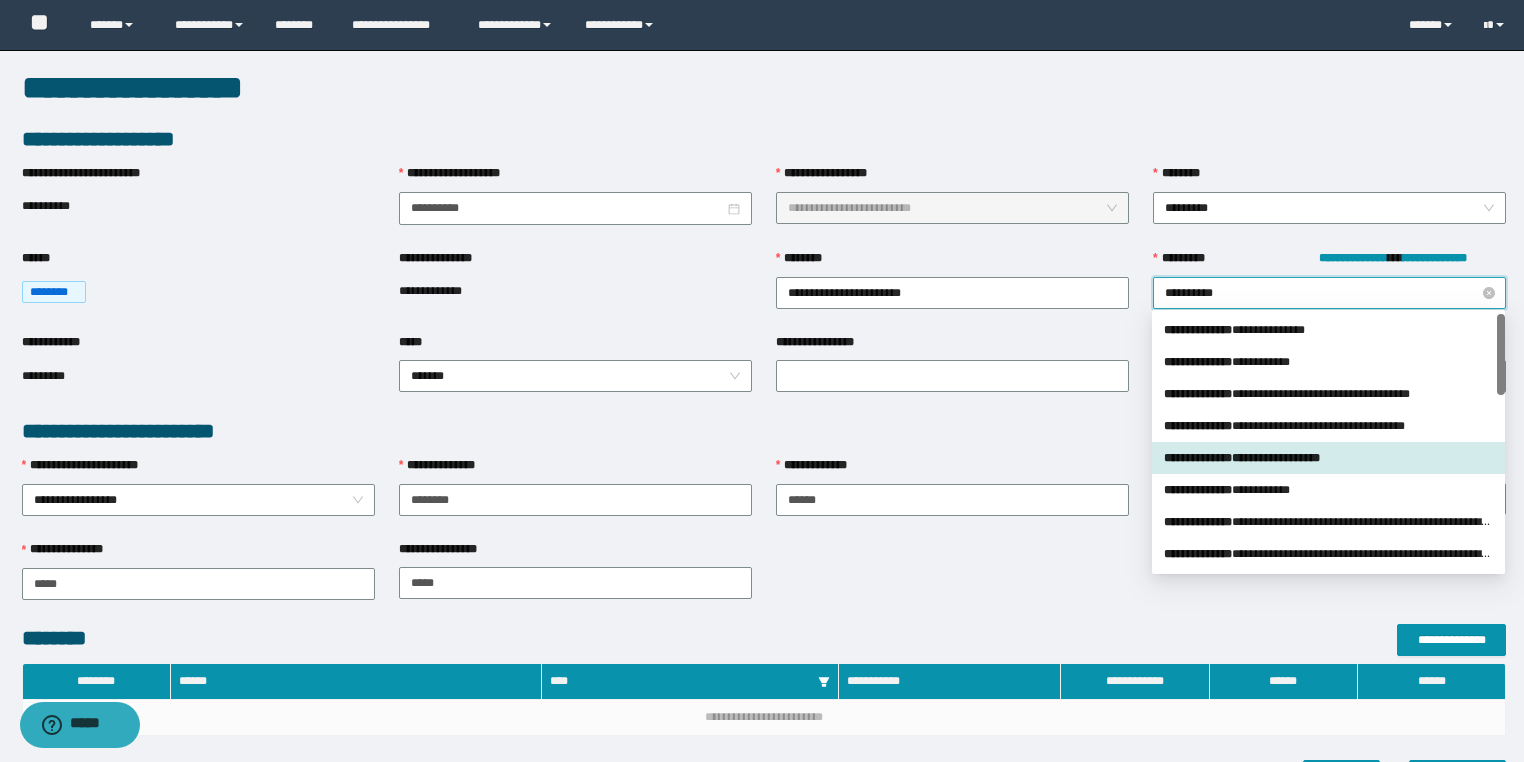 type on "**********" 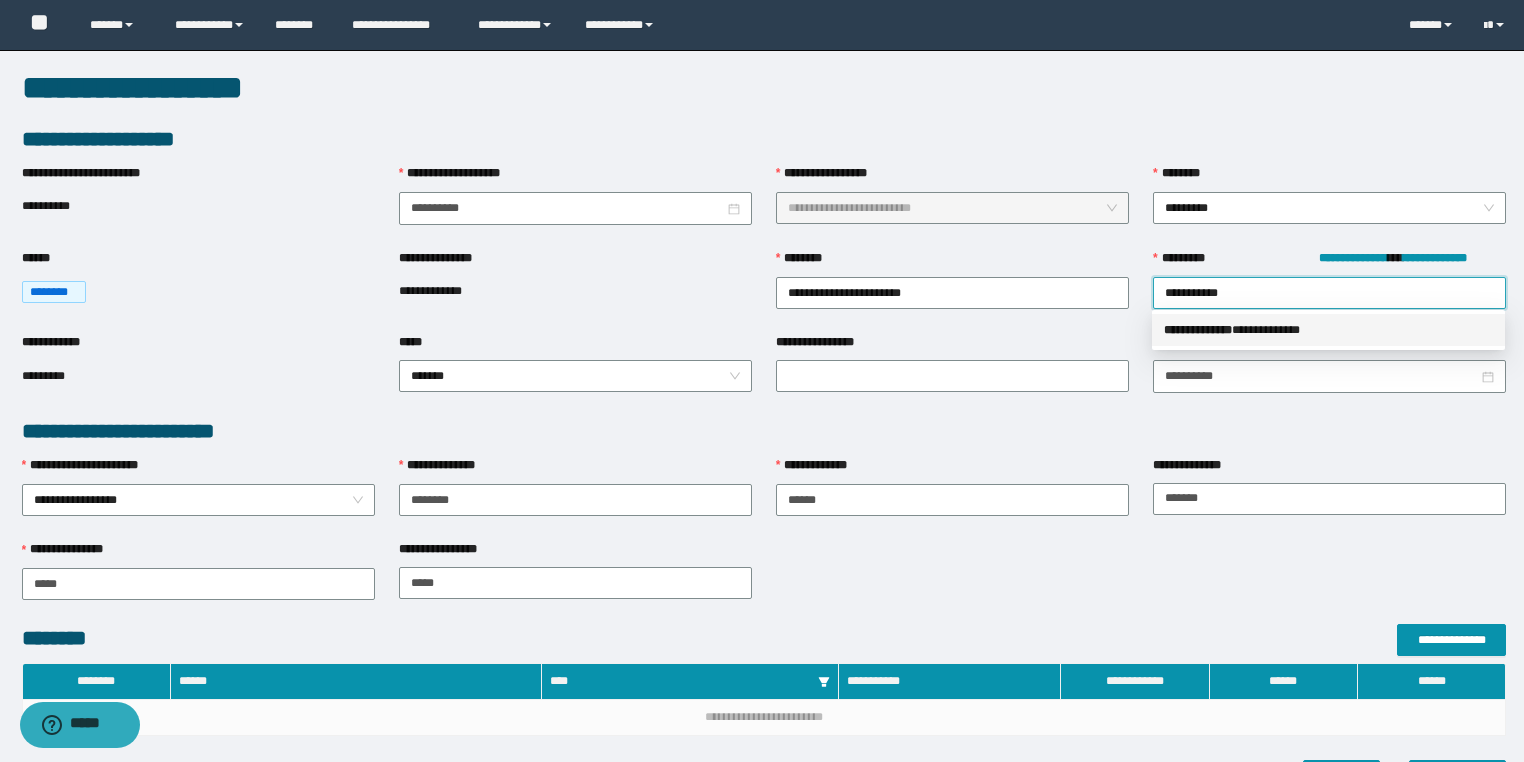 click on "**********" at bounding box center (1328, 330) 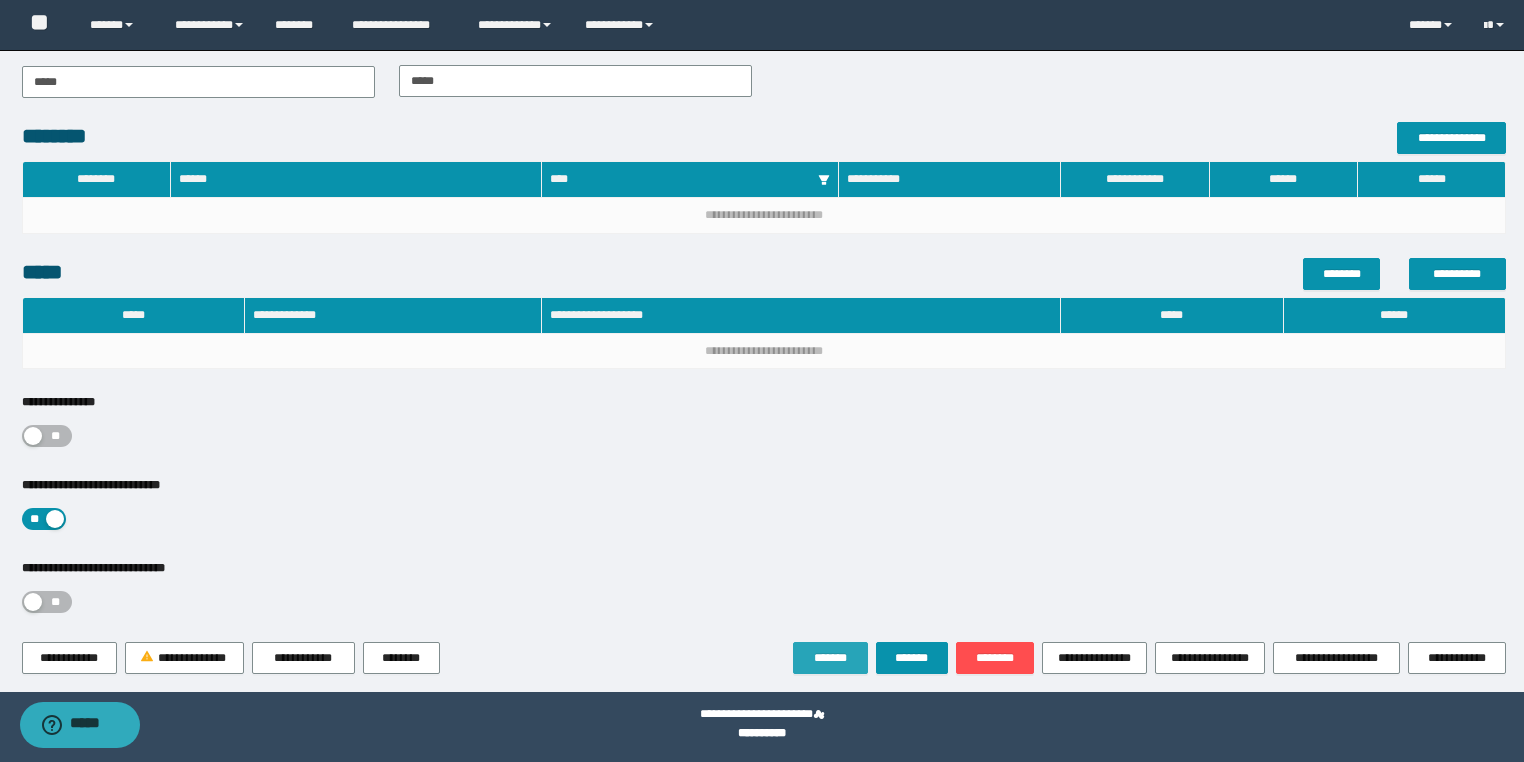 click on "*******" at bounding box center [830, 658] 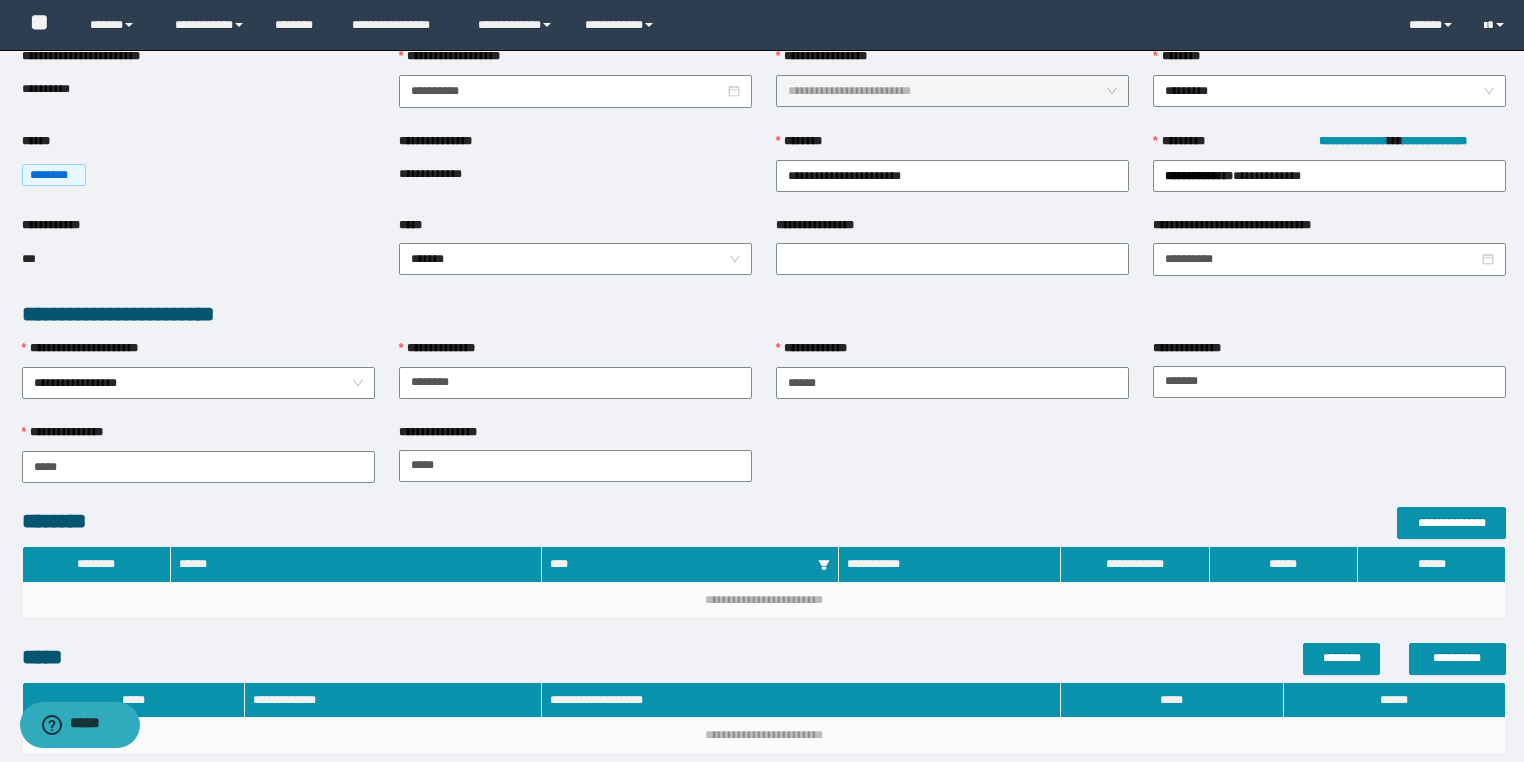 scroll, scrollTop: 0, scrollLeft: 0, axis: both 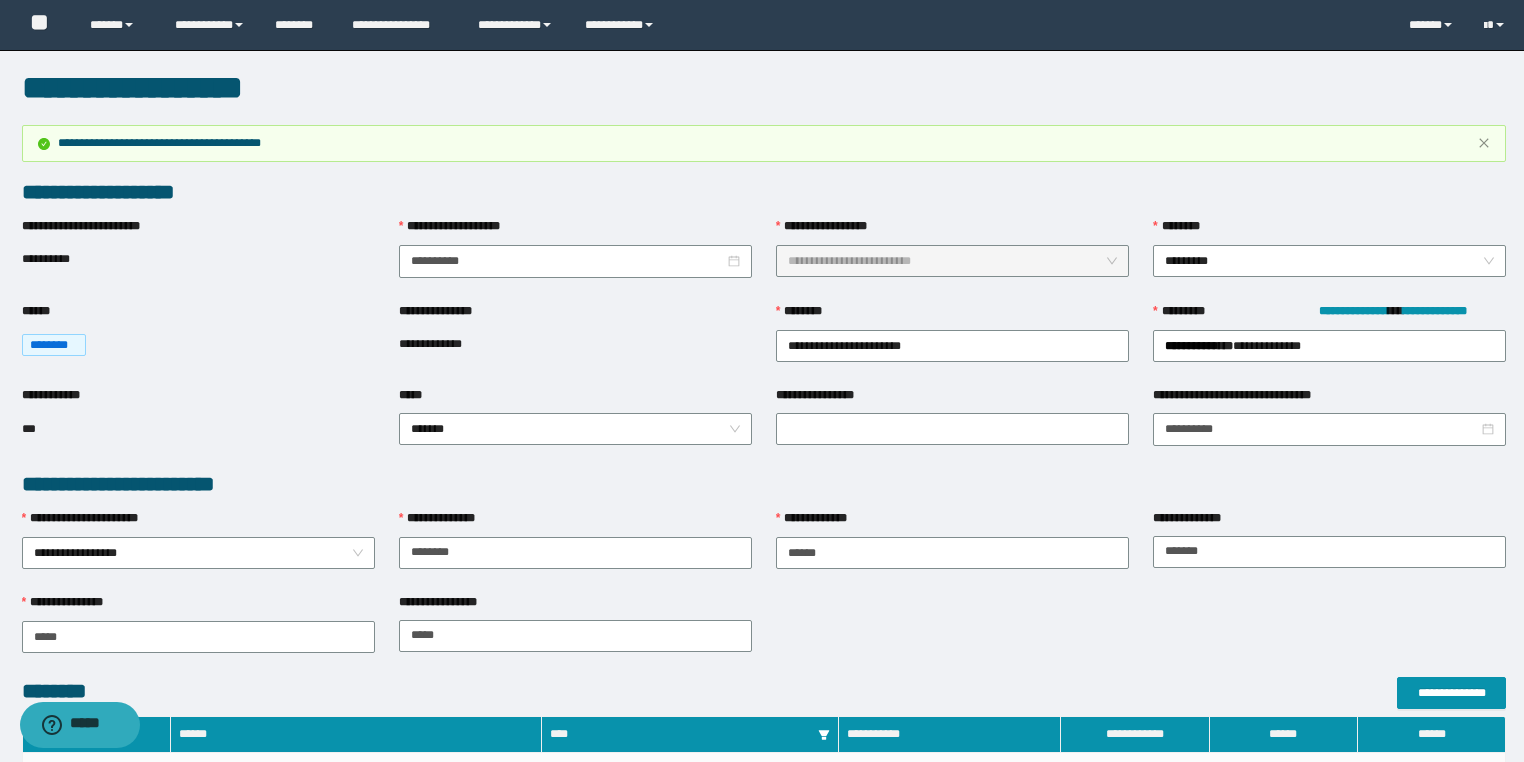 type 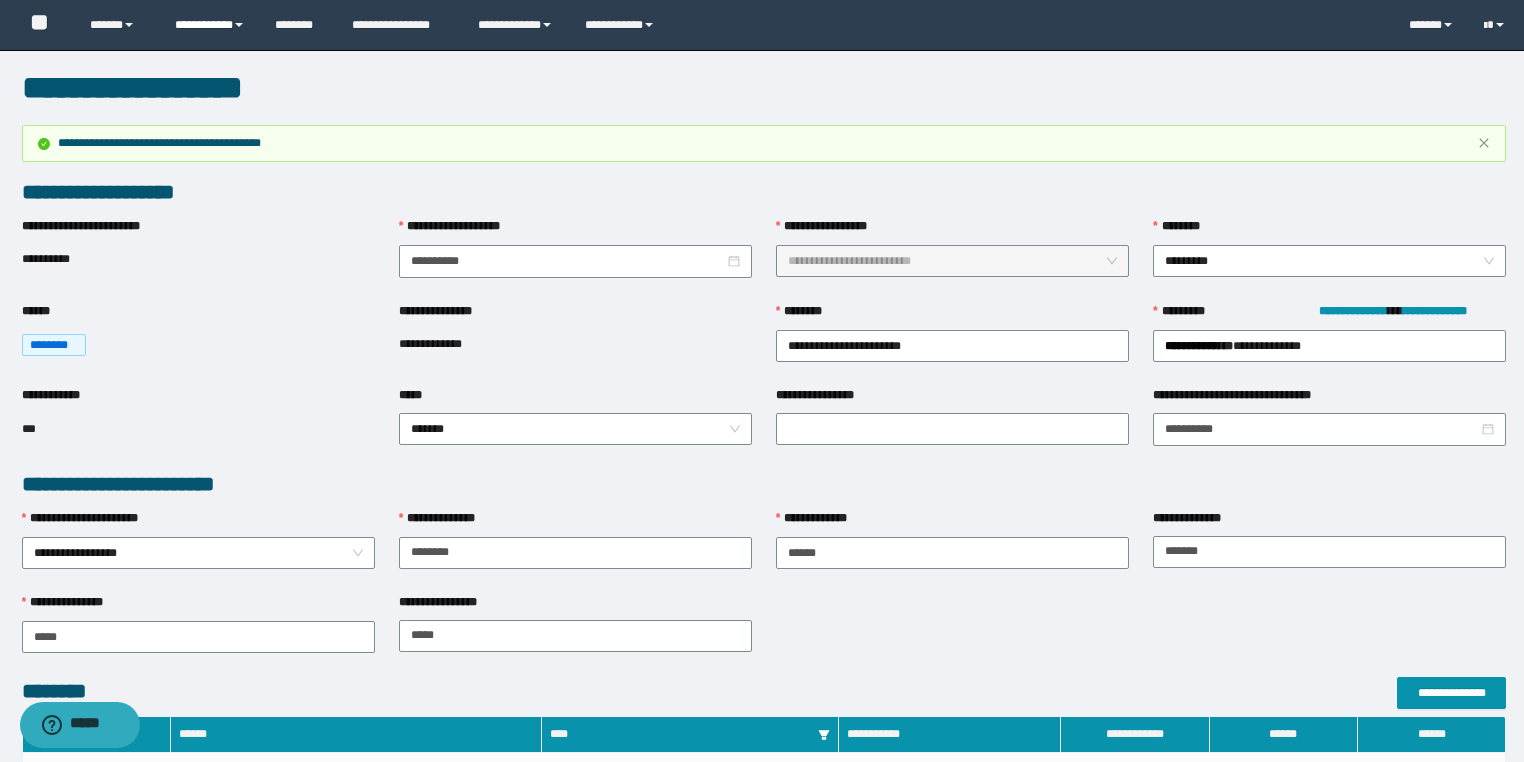 click on "**********" at bounding box center [210, 25] 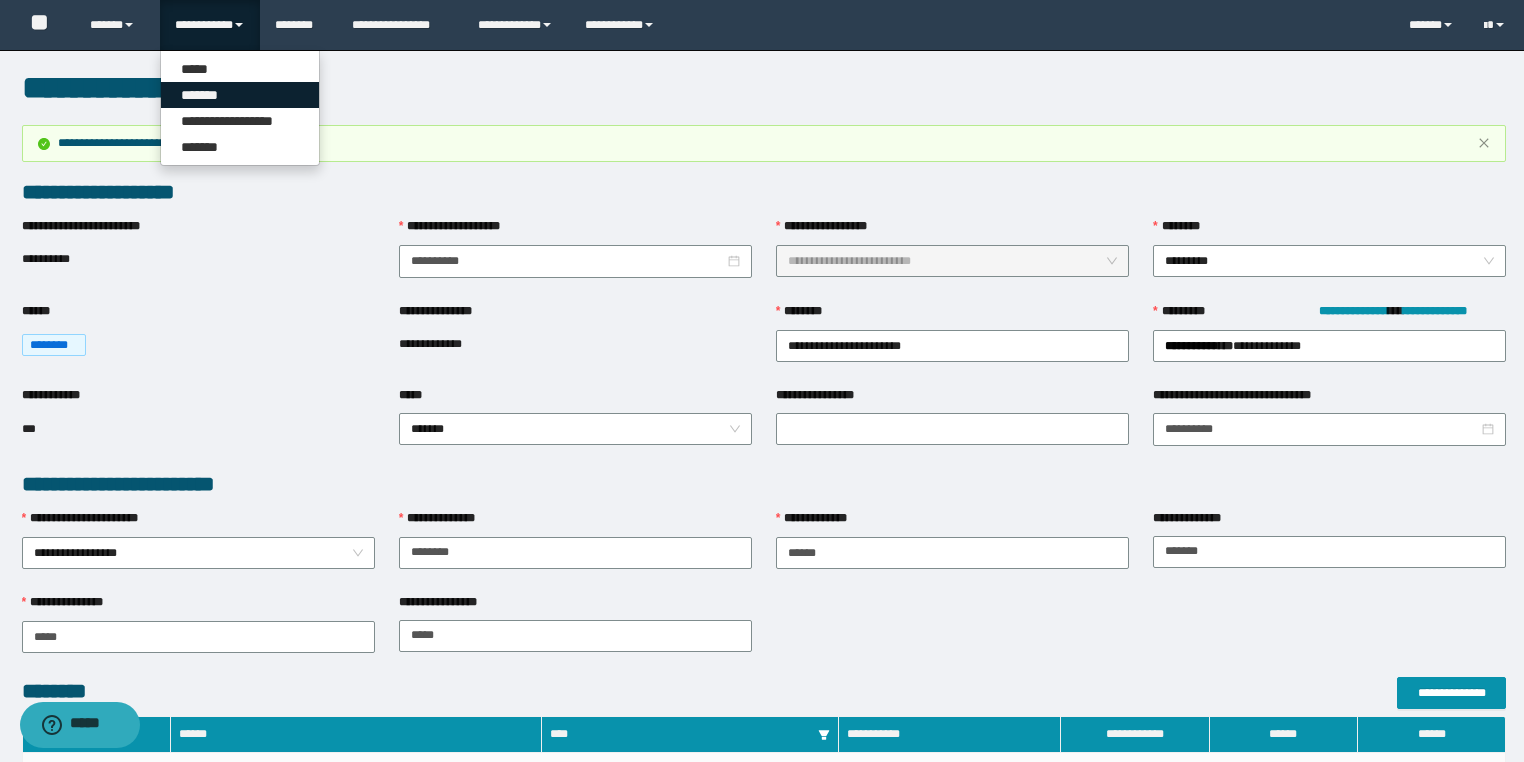 click on "*******" at bounding box center (240, 95) 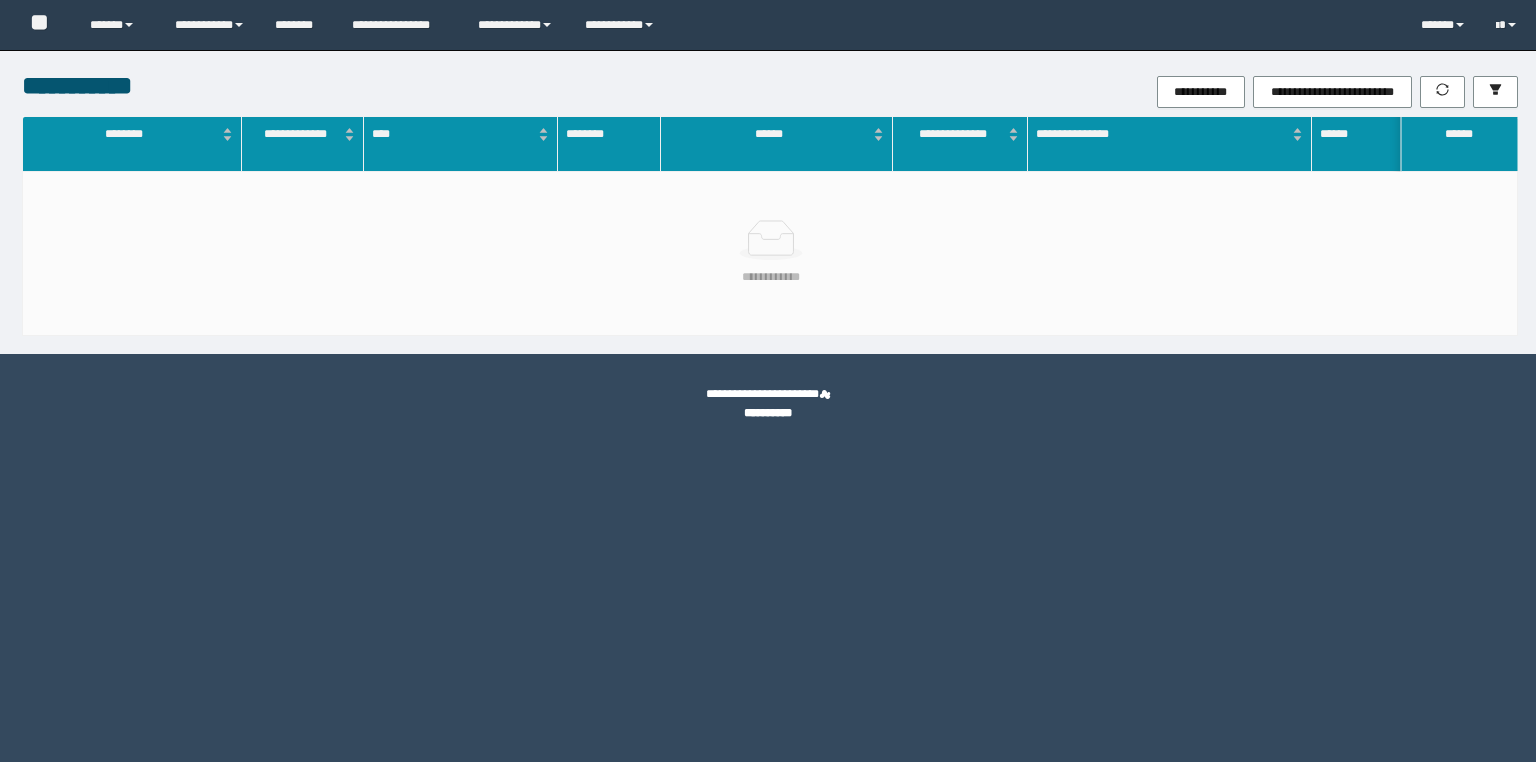 scroll, scrollTop: 0, scrollLeft: 0, axis: both 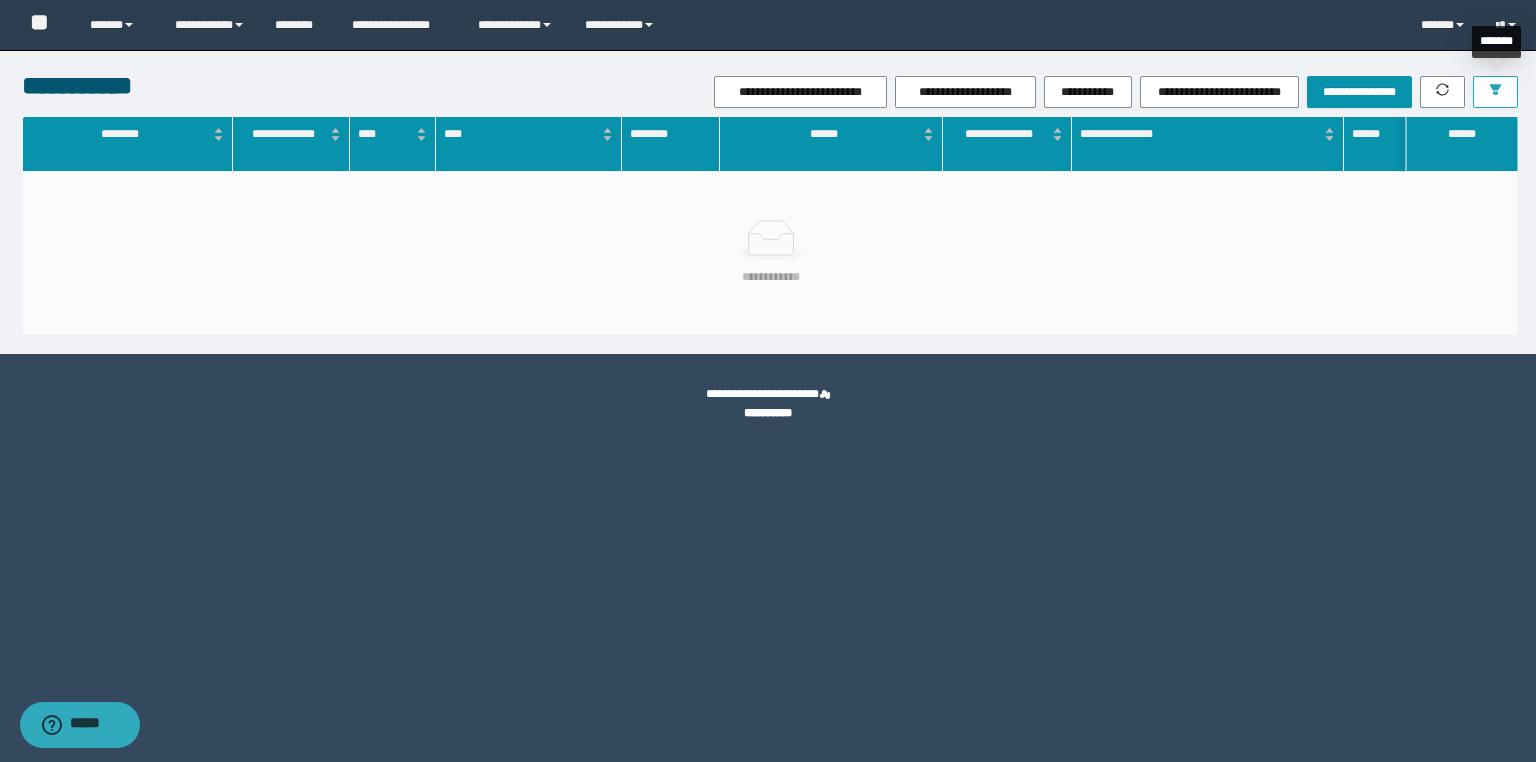 click 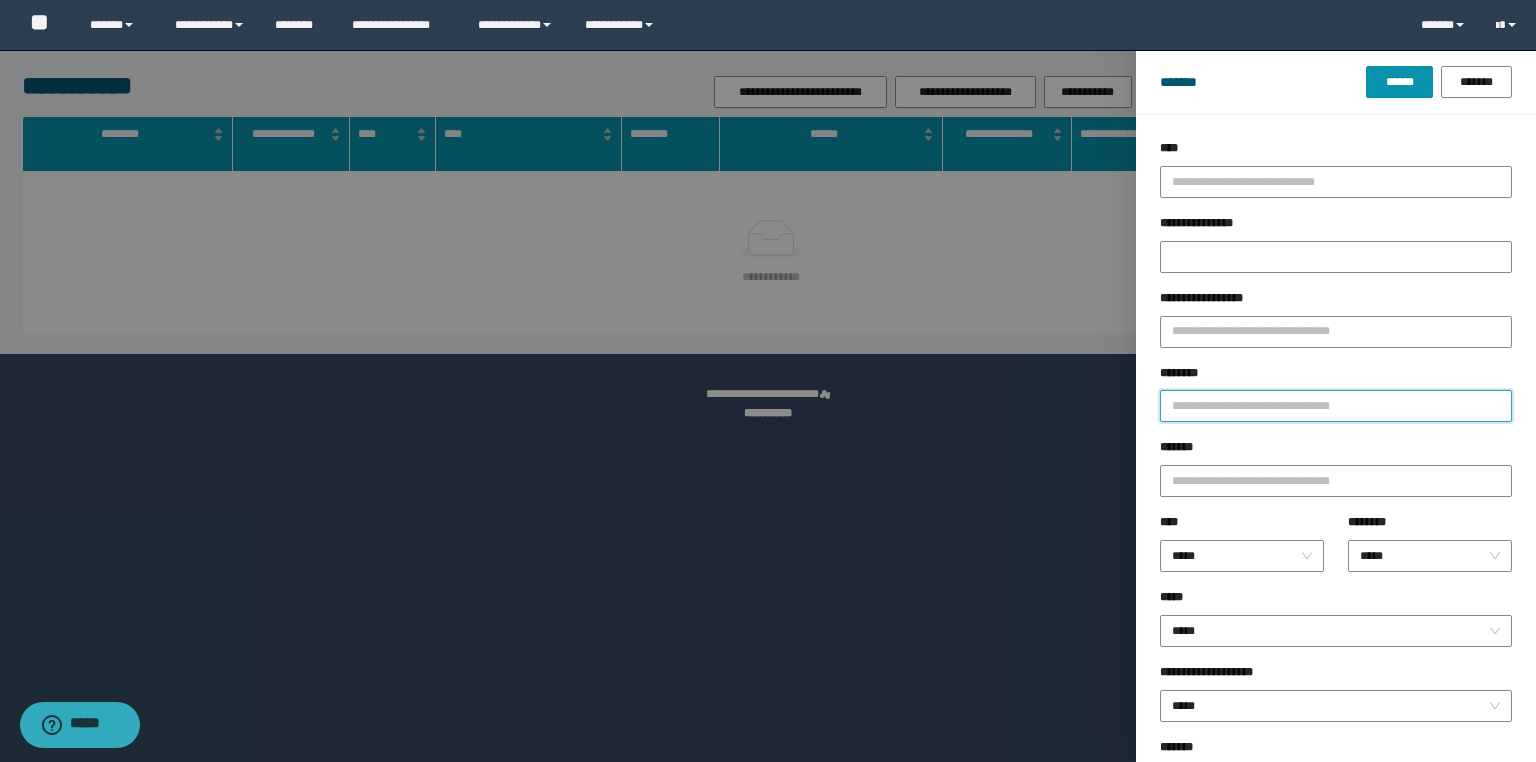 click on "********" at bounding box center [1336, 406] 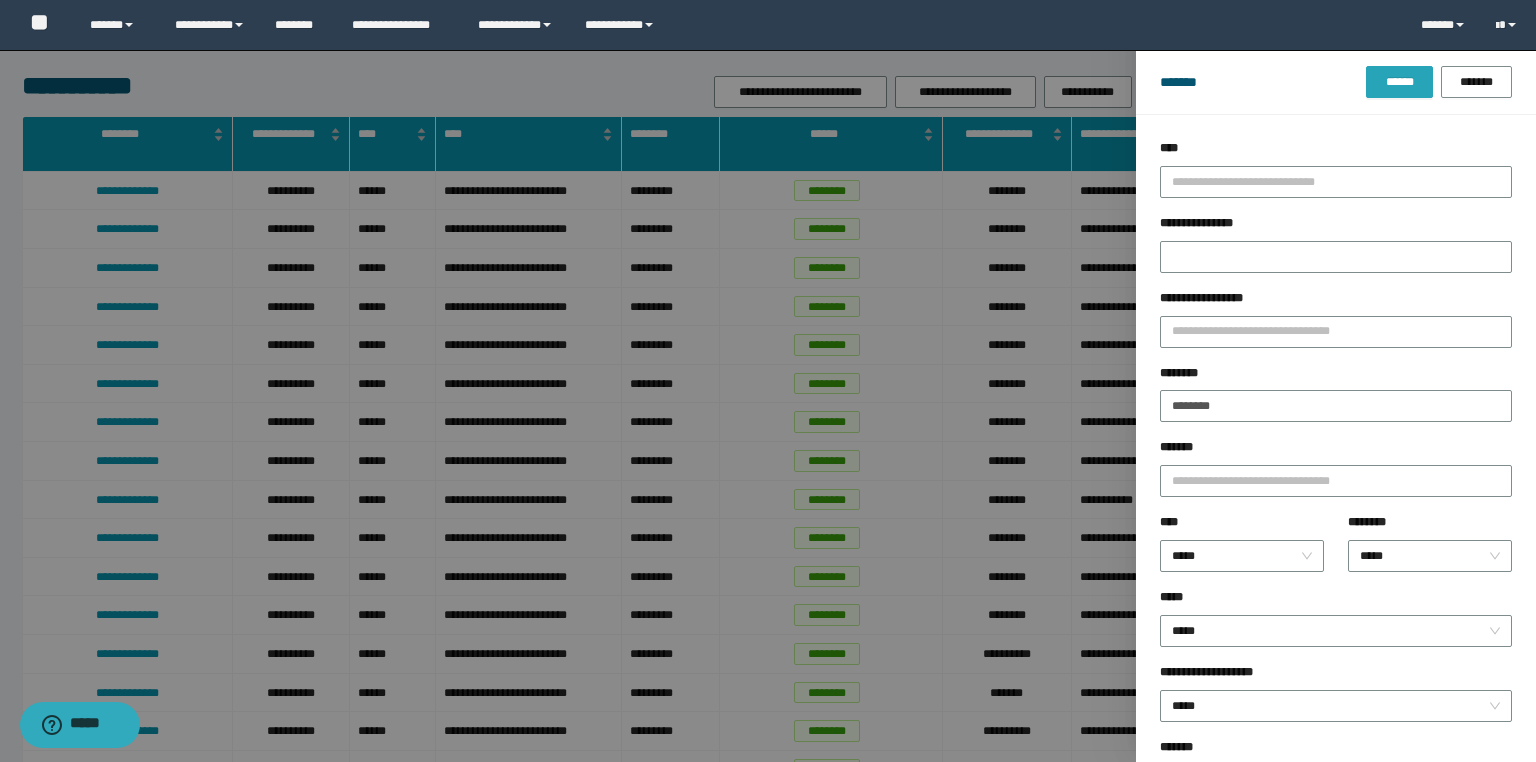 click on "******" at bounding box center [1399, 82] 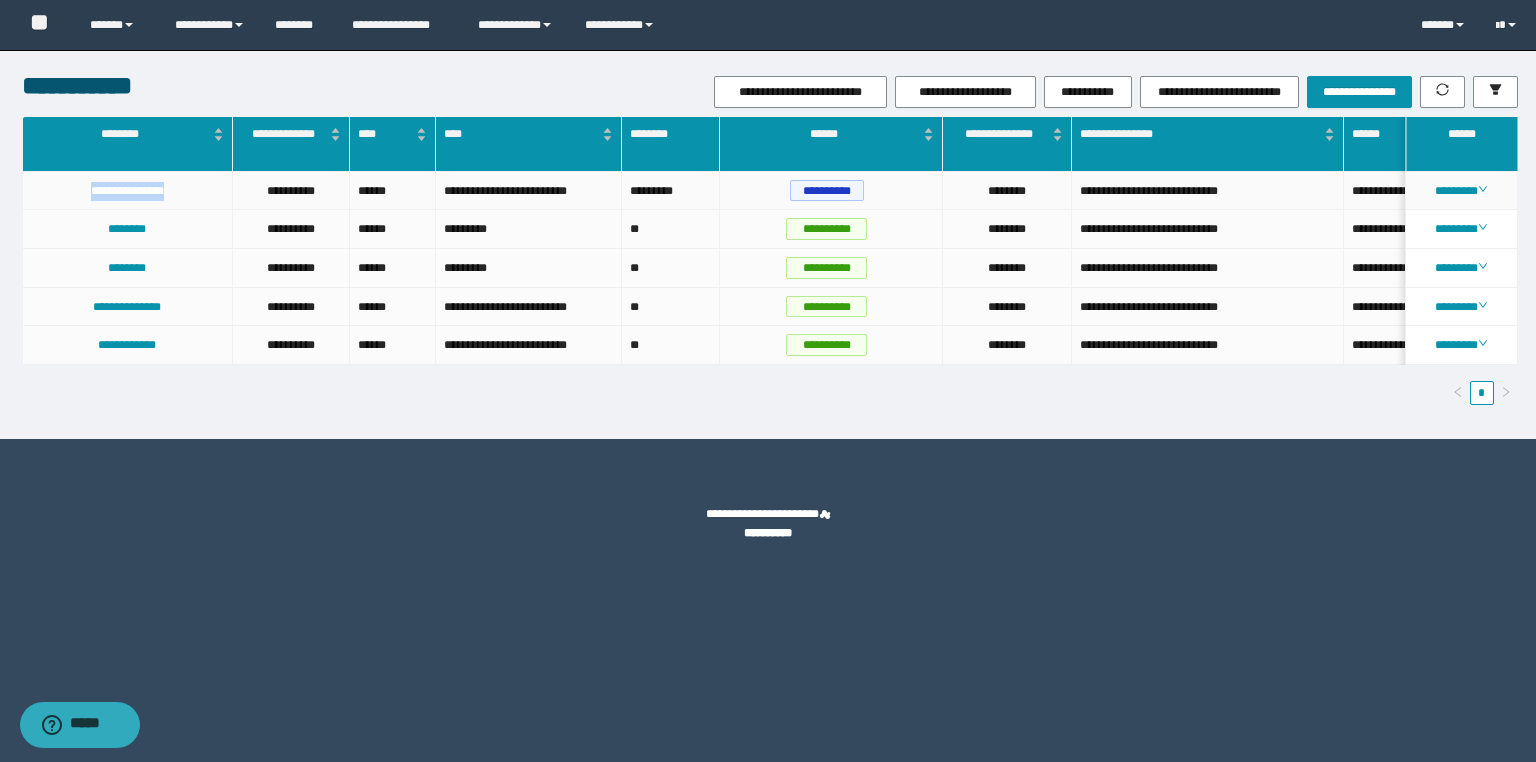 drag, startPoint x: 192, startPoint y: 188, endPoint x: 68, endPoint y: 195, distance: 124.197426 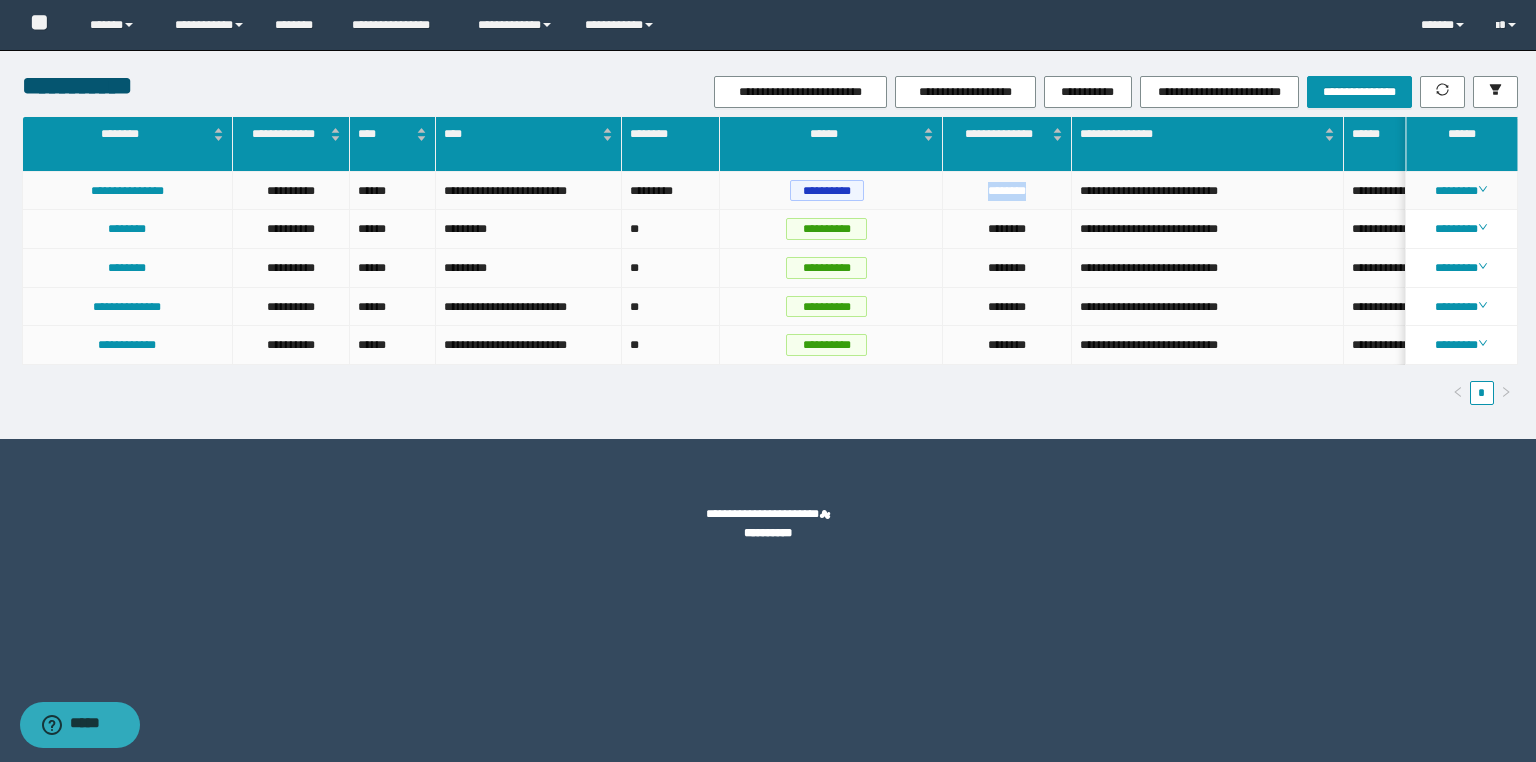 drag, startPoint x: 1023, startPoint y: 190, endPoint x: 965, endPoint y: 195, distance: 58.21512 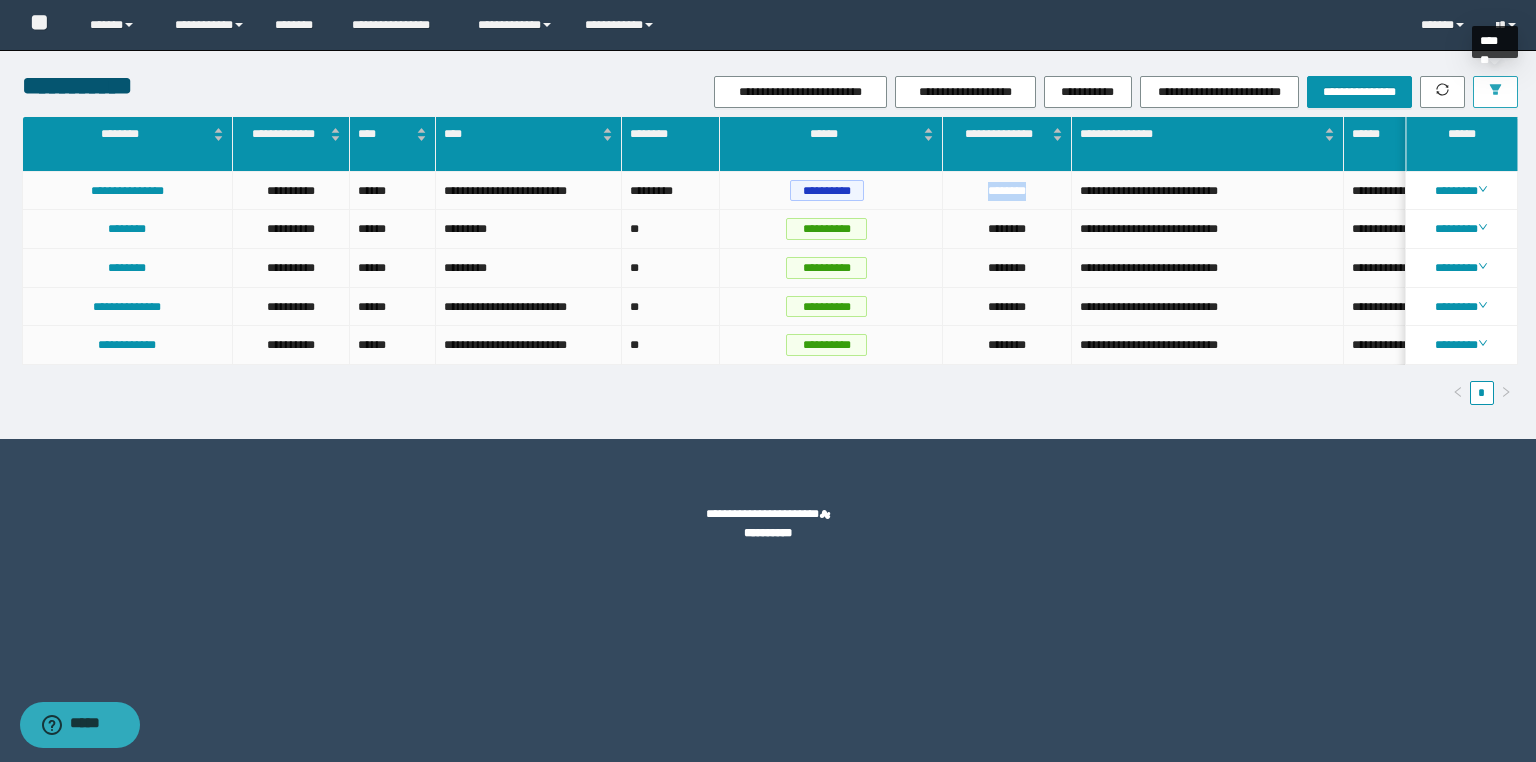 click 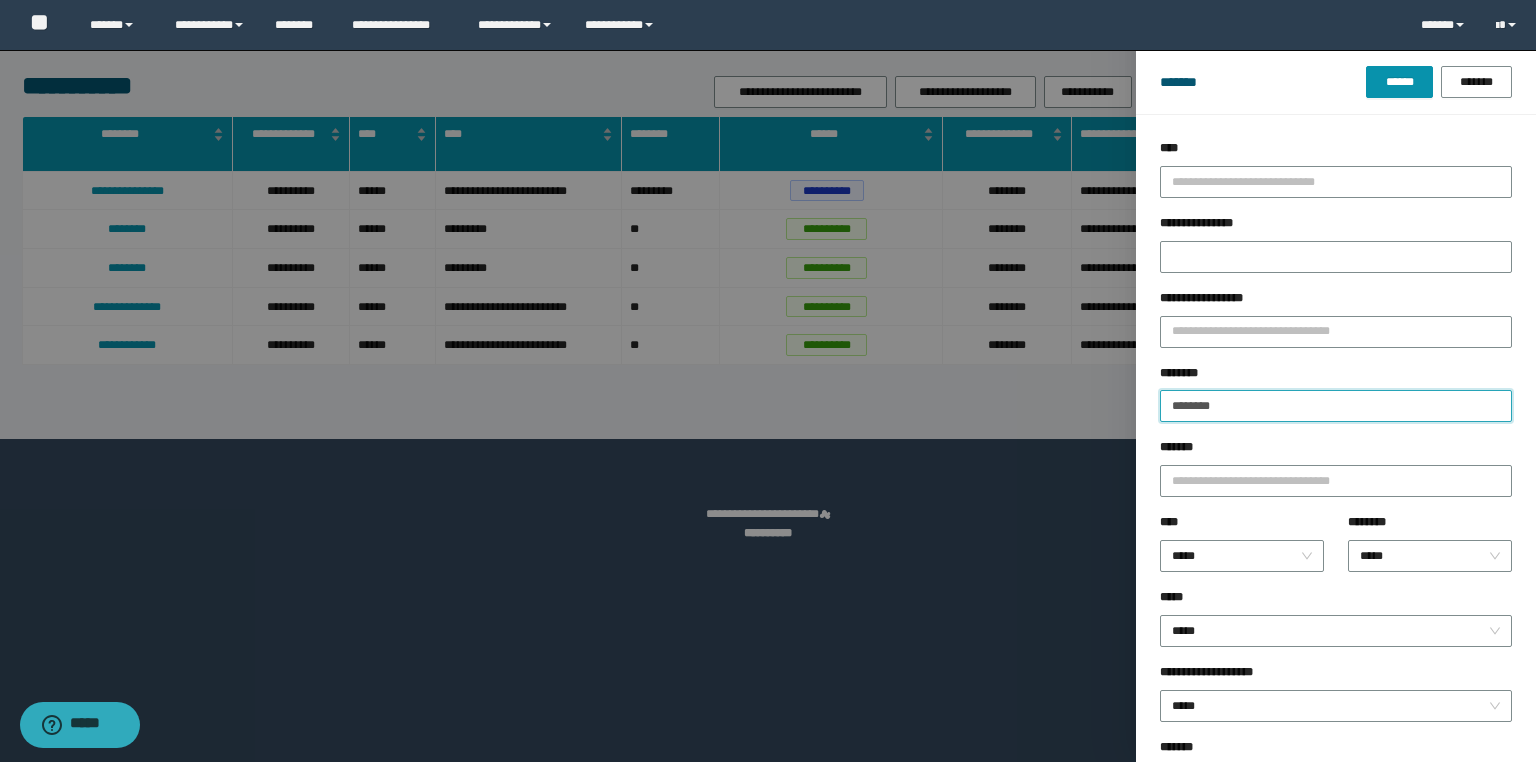 drag, startPoint x: 1256, startPoint y: 398, endPoint x: 1119, endPoint y: 388, distance: 137.36447 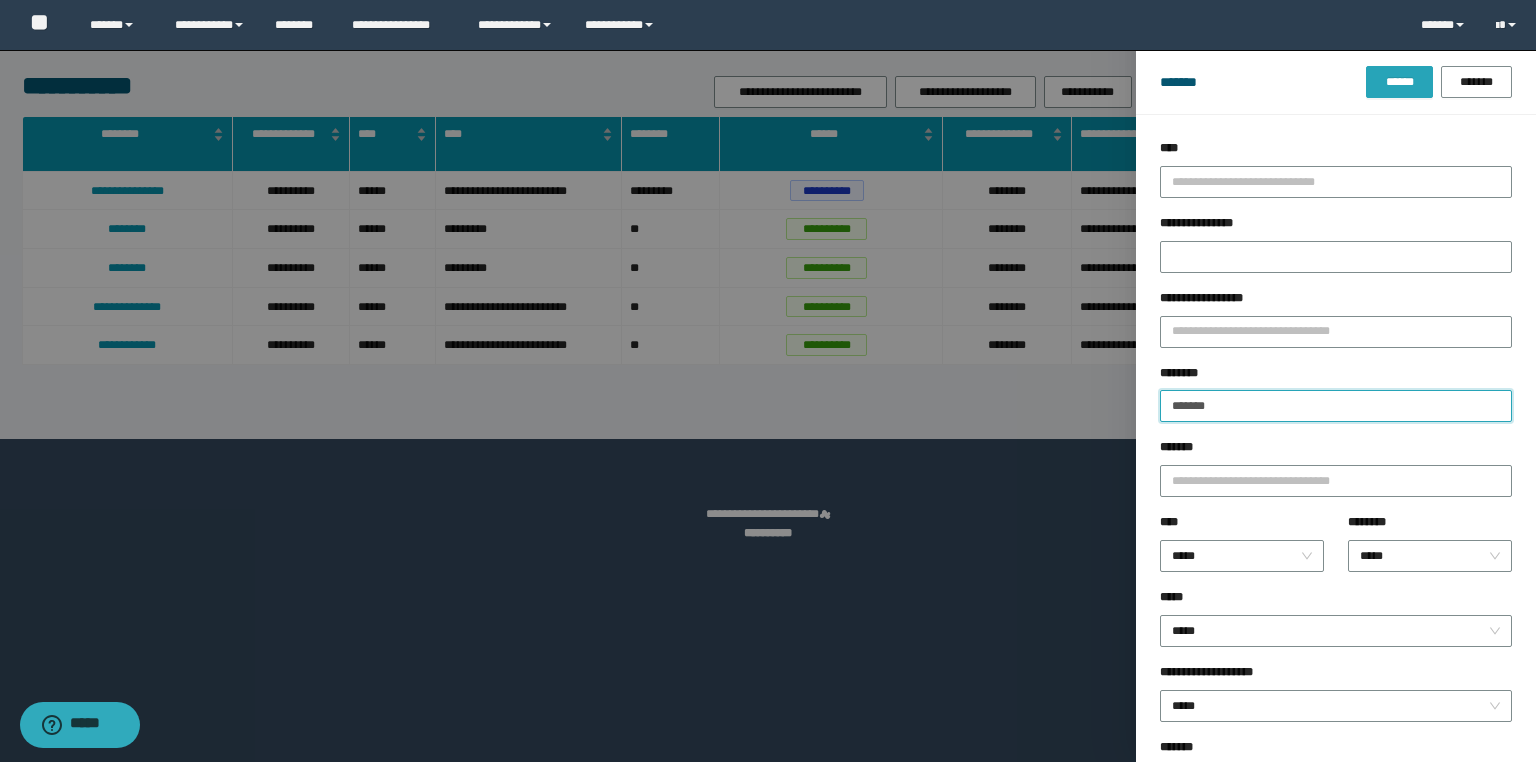 type on "*******" 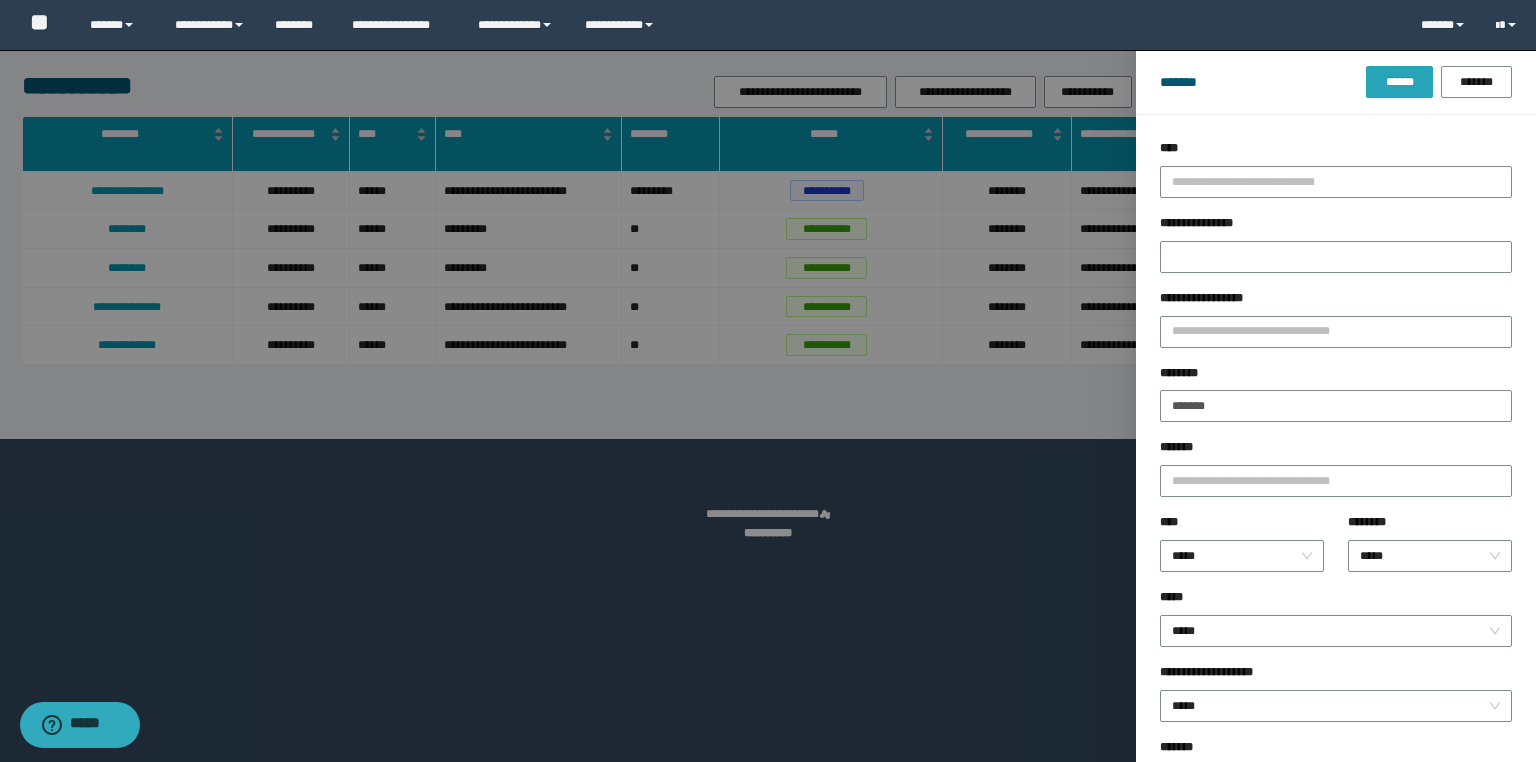 click on "******" at bounding box center [1399, 82] 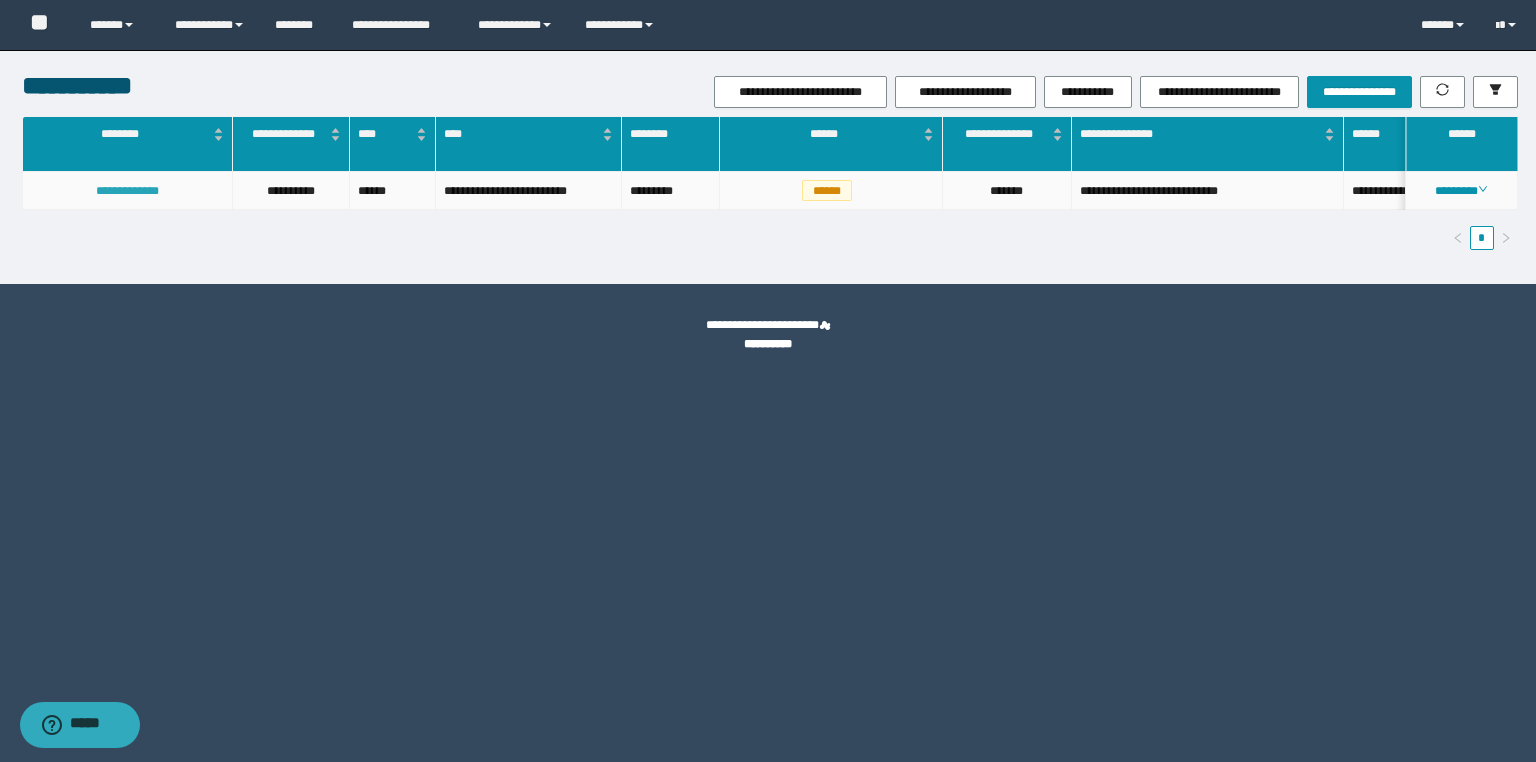click on "**********" at bounding box center (127, 191) 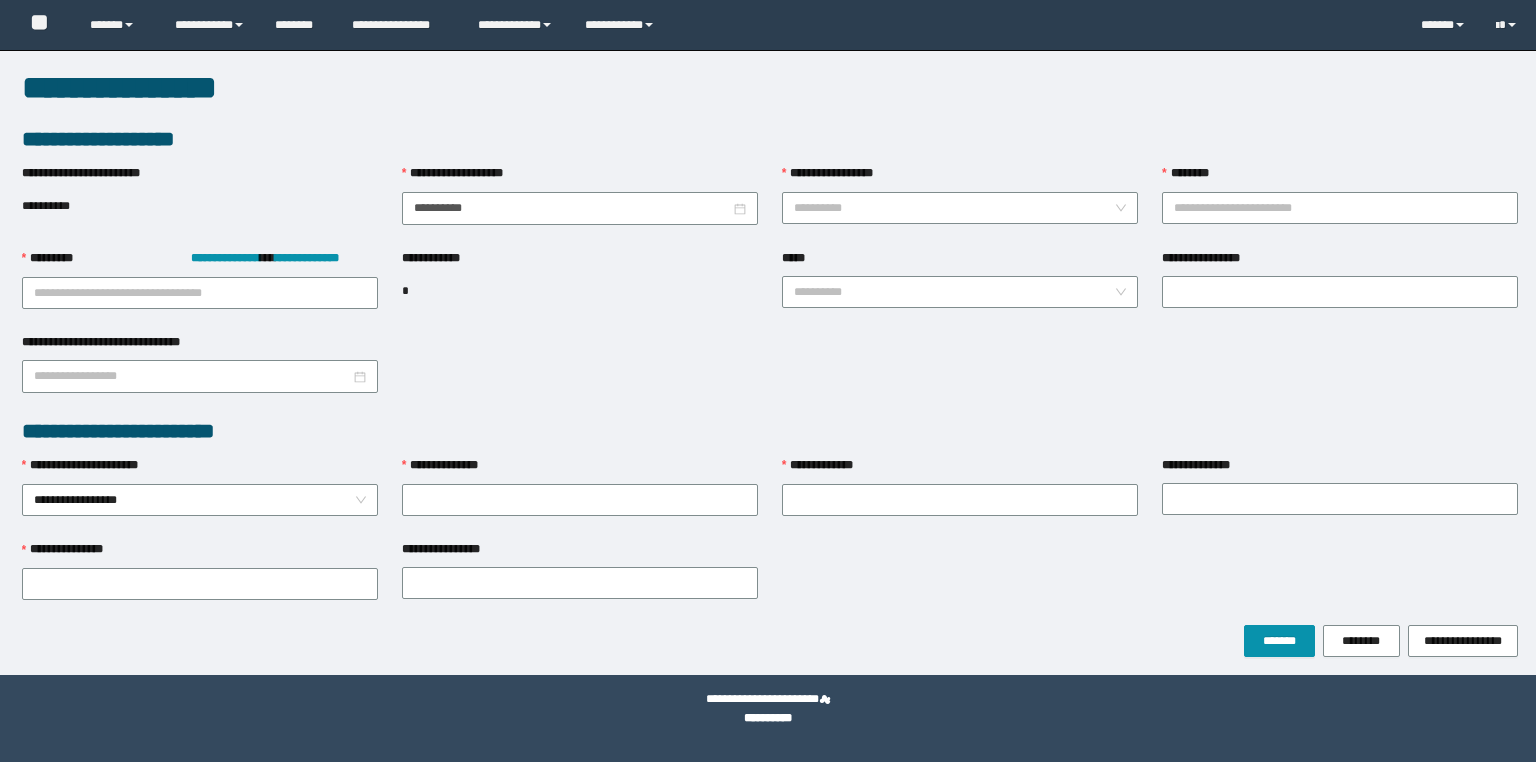 scroll, scrollTop: 0, scrollLeft: 0, axis: both 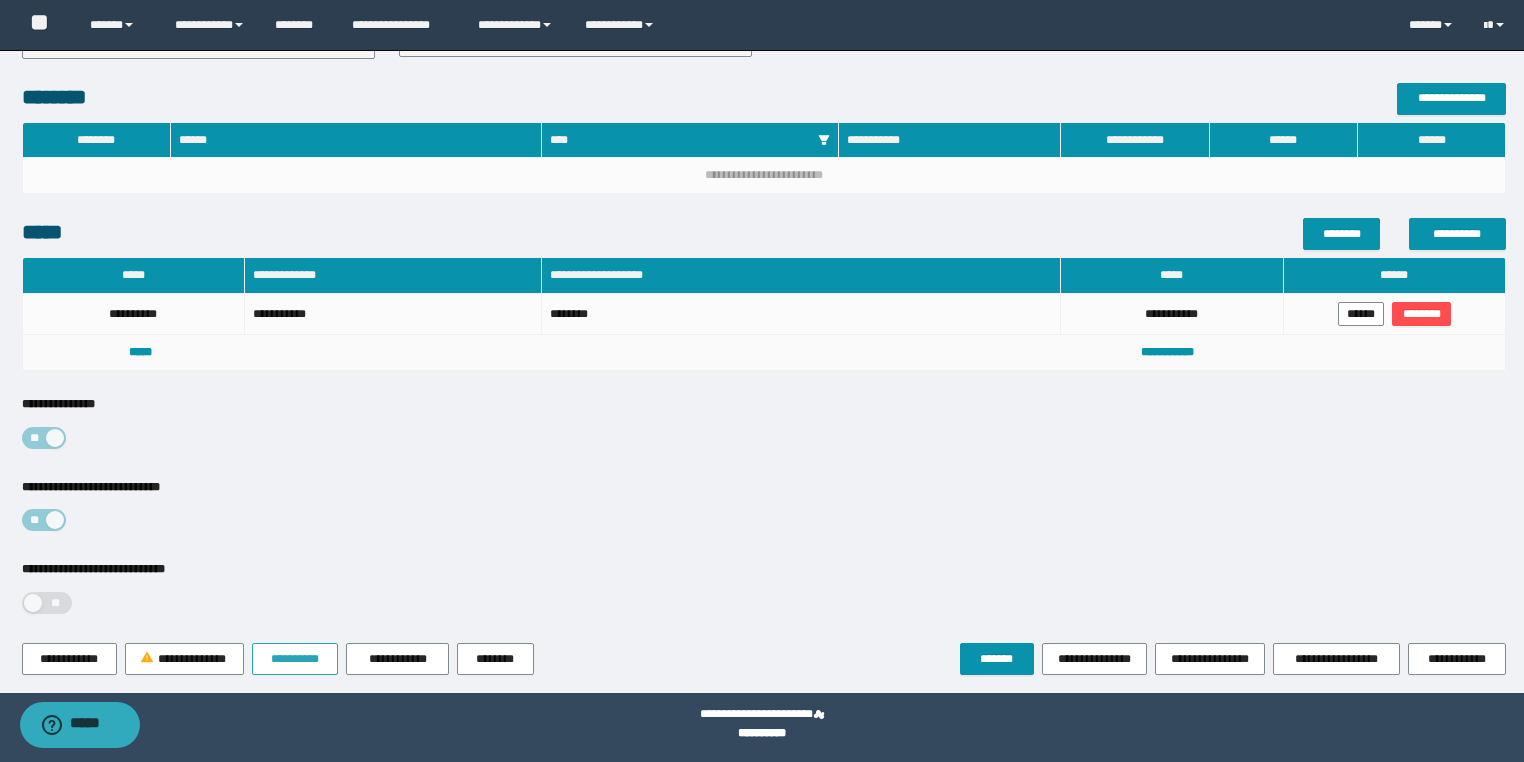 click on "**********" at bounding box center [295, 659] 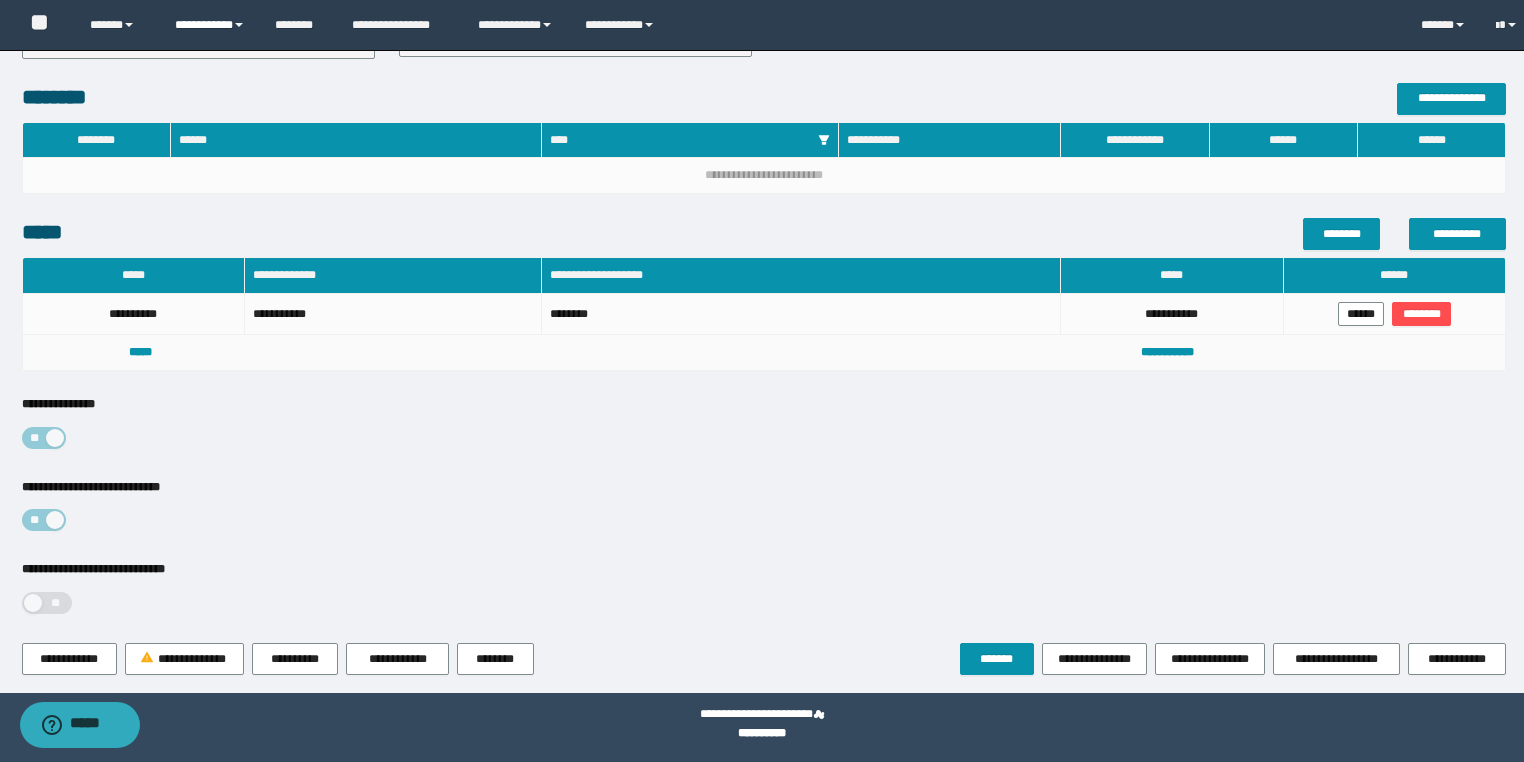 click on "**********" at bounding box center [210, 25] 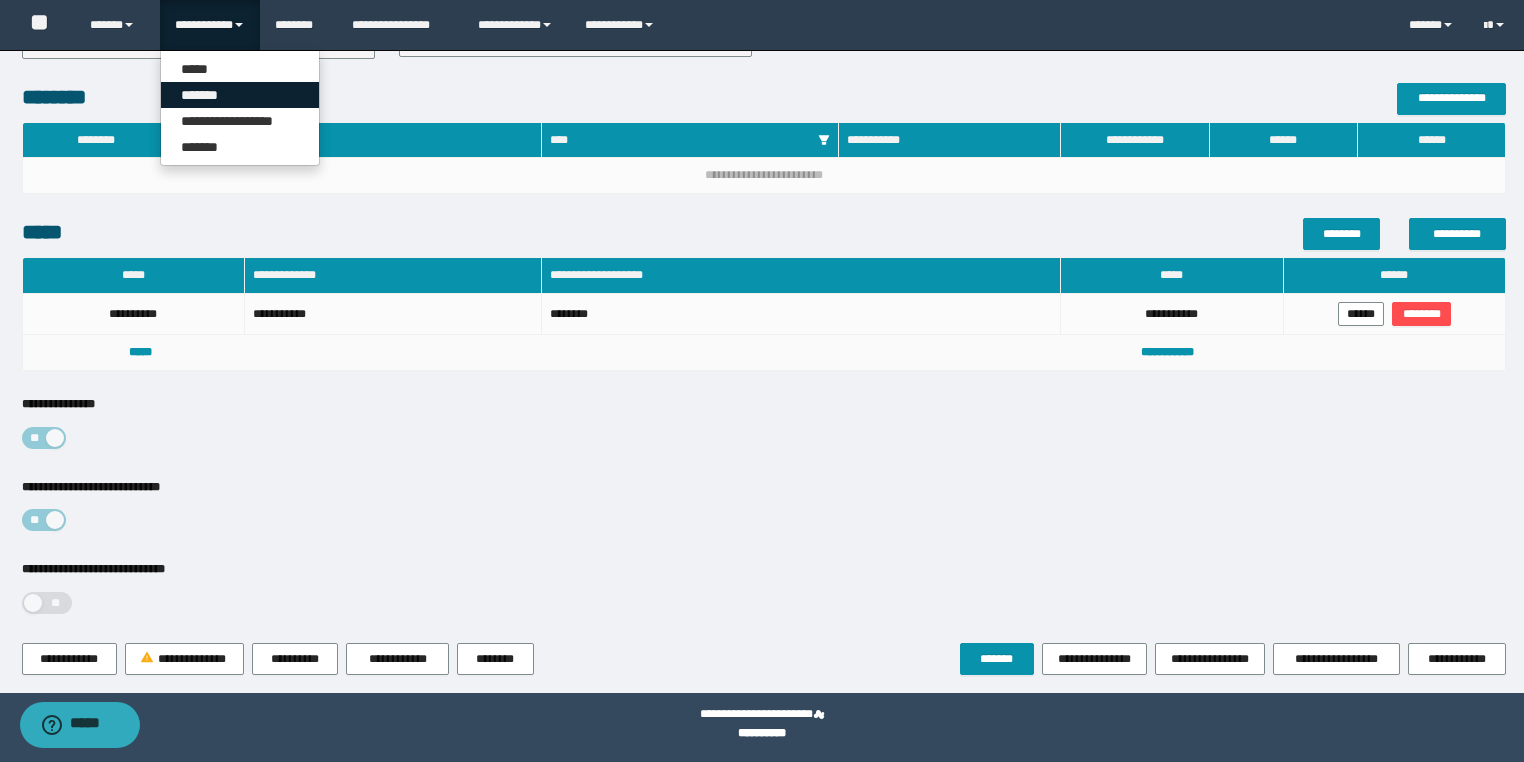 click on "*******" at bounding box center (240, 95) 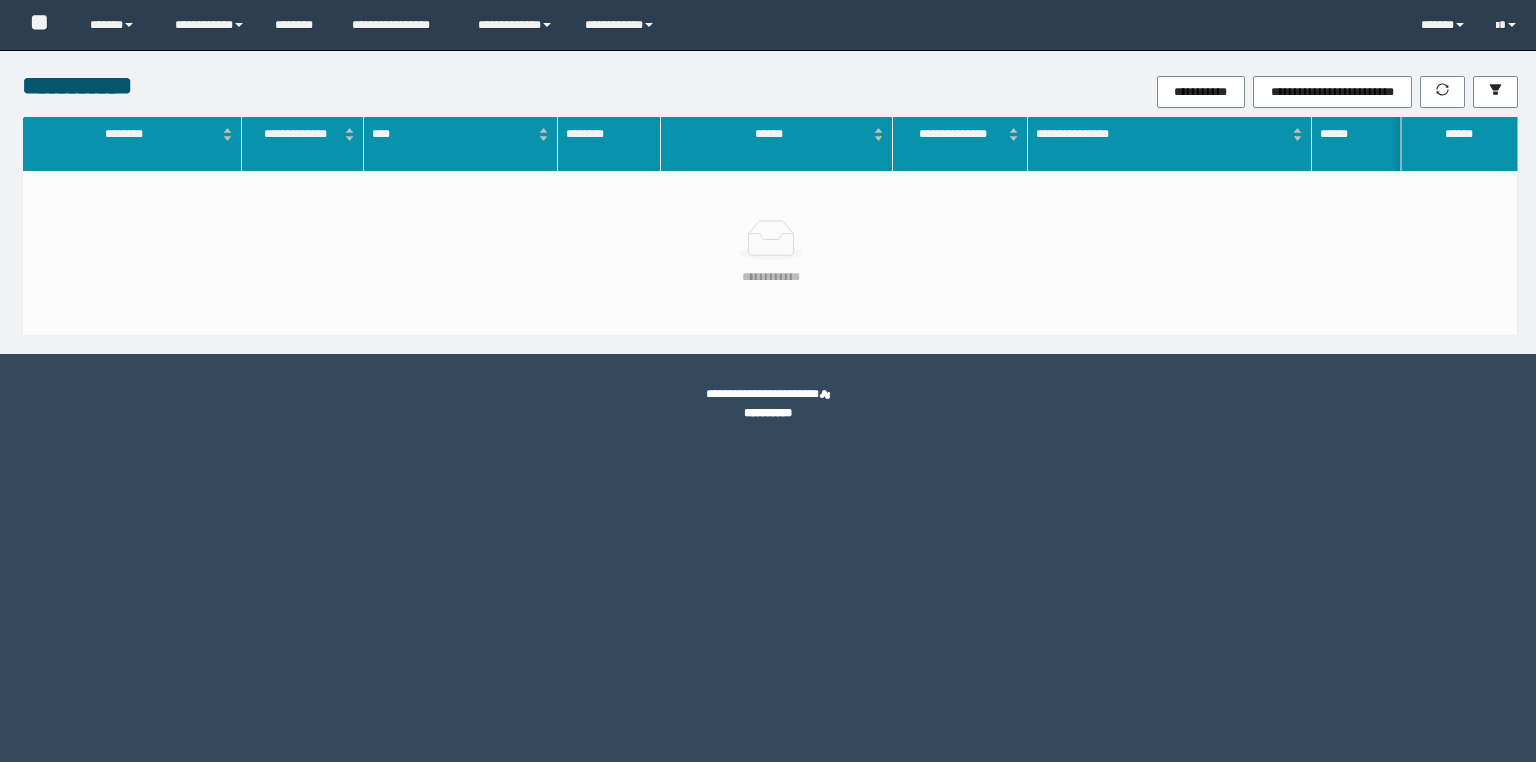 scroll, scrollTop: 0, scrollLeft: 0, axis: both 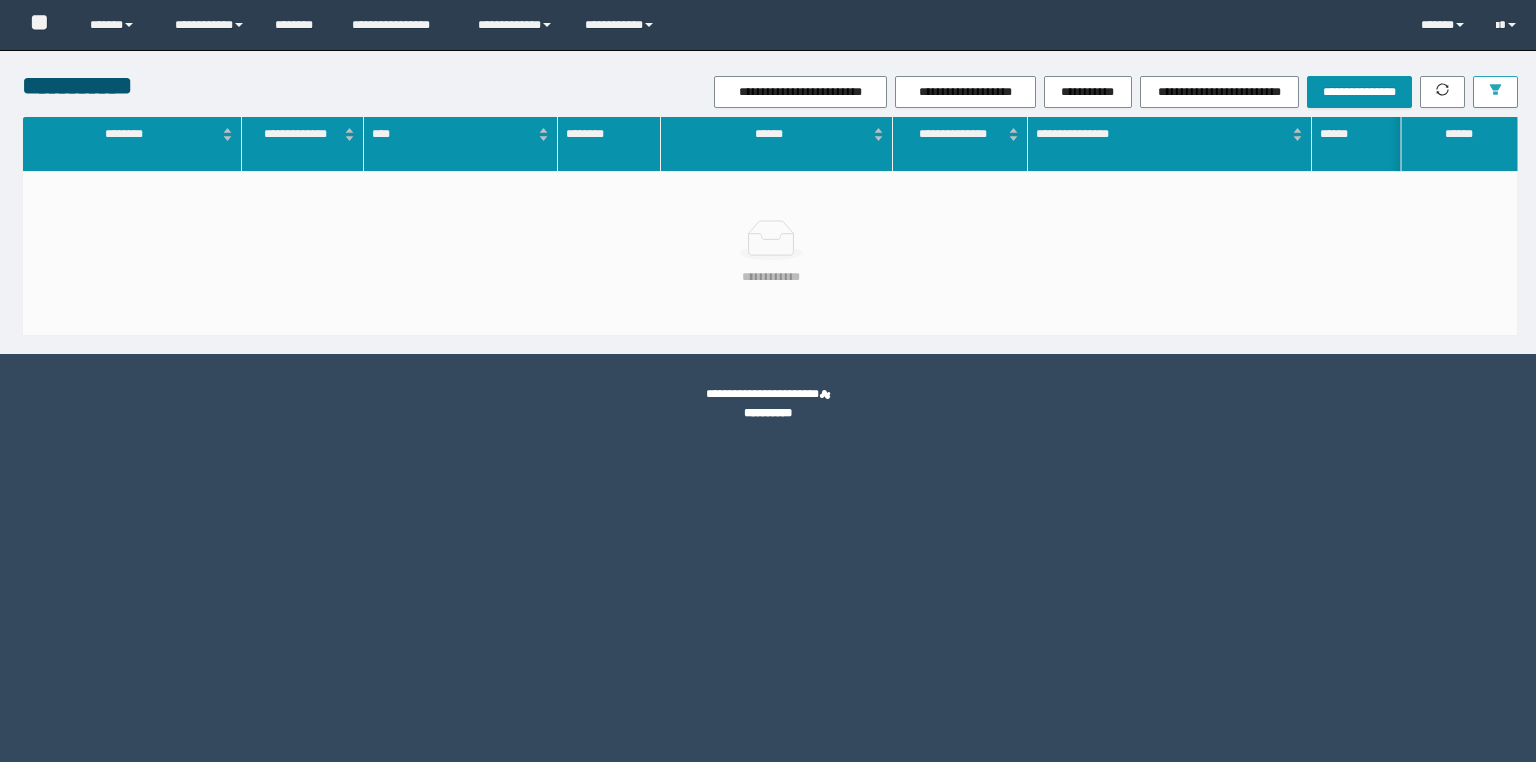 click 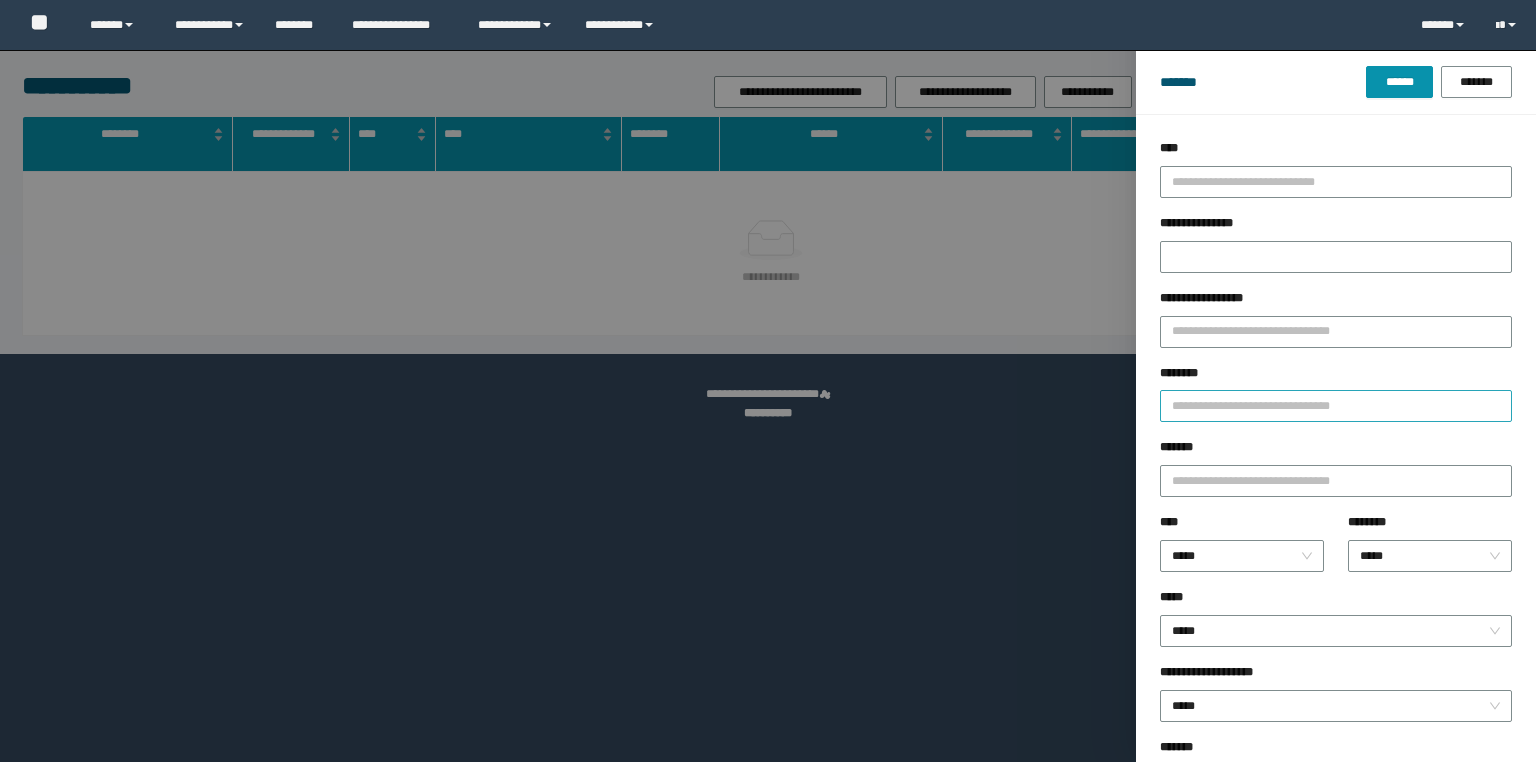 scroll, scrollTop: 0, scrollLeft: 0, axis: both 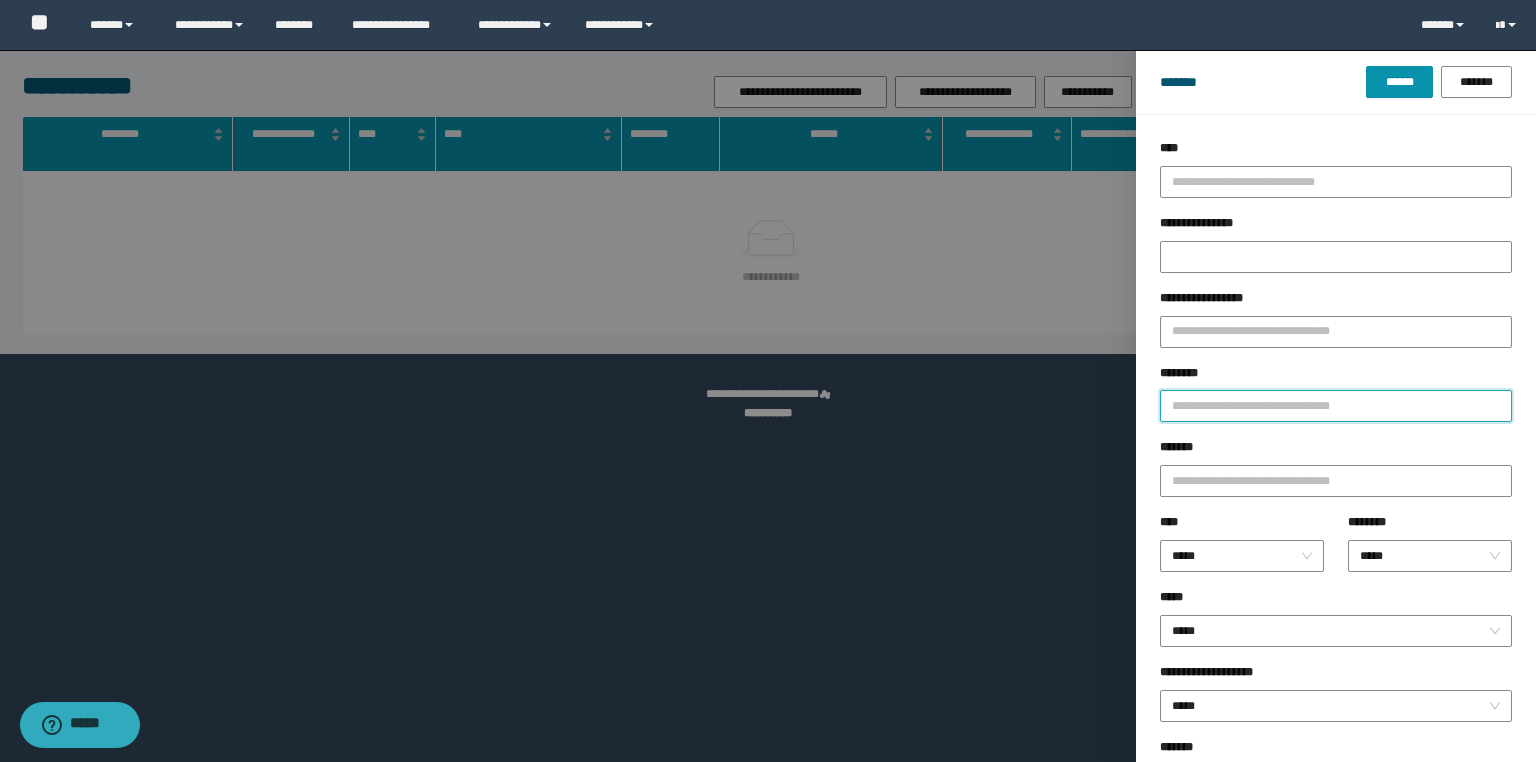click on "********" at bounding box center (1336, 406) 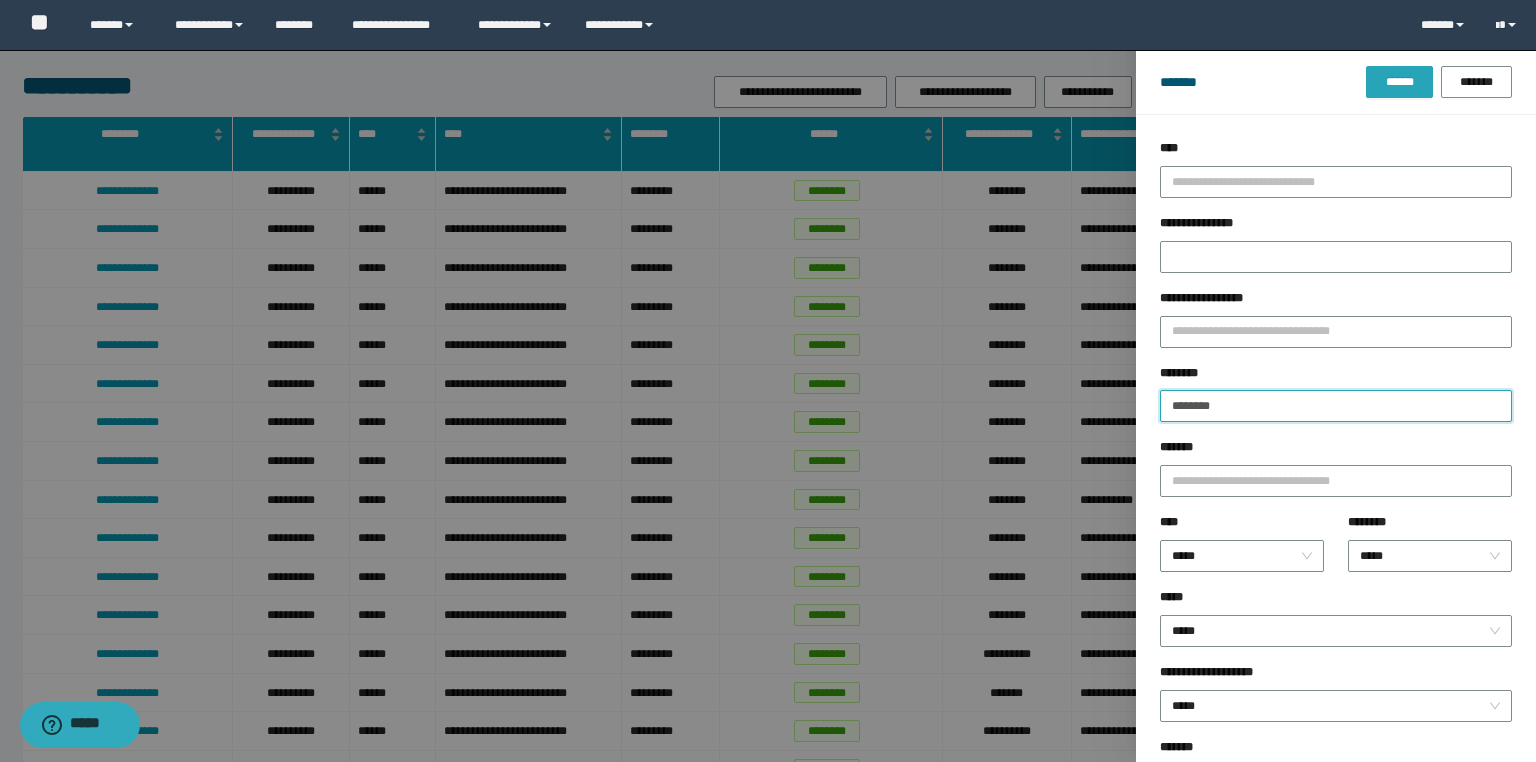 type on "********" 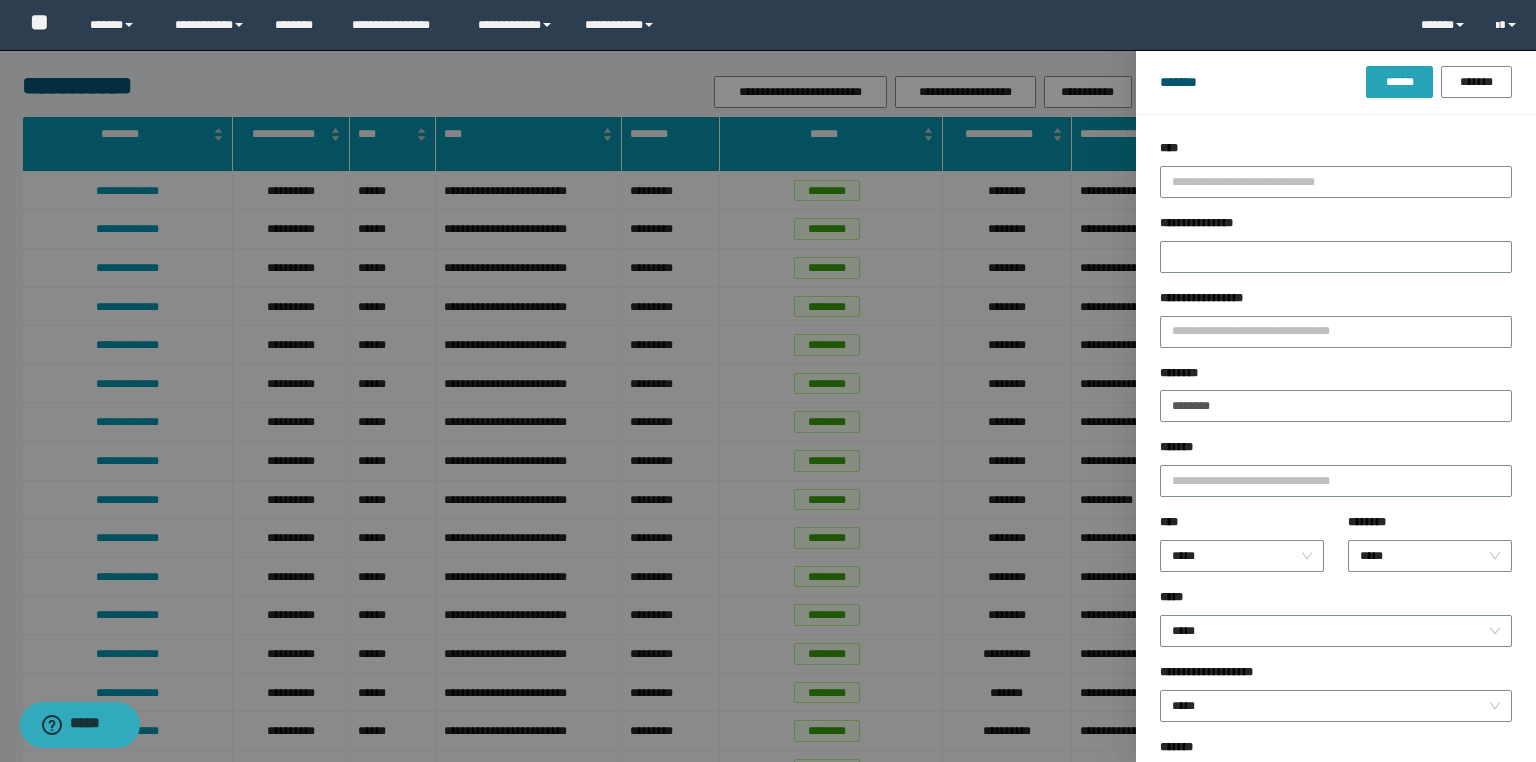 click on "******" at bounding box center [1399, 82] 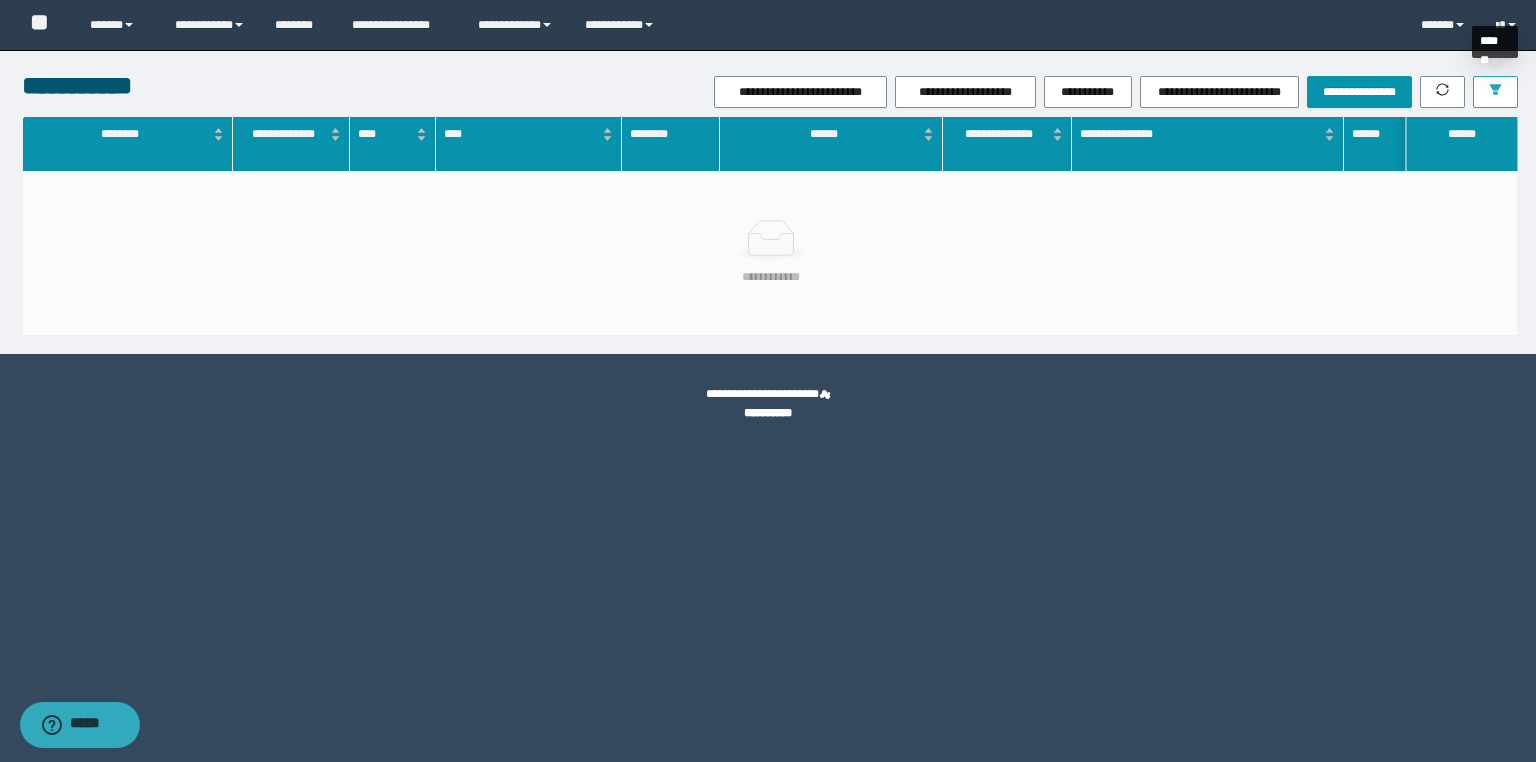 click at bounding box center [1495, 92] 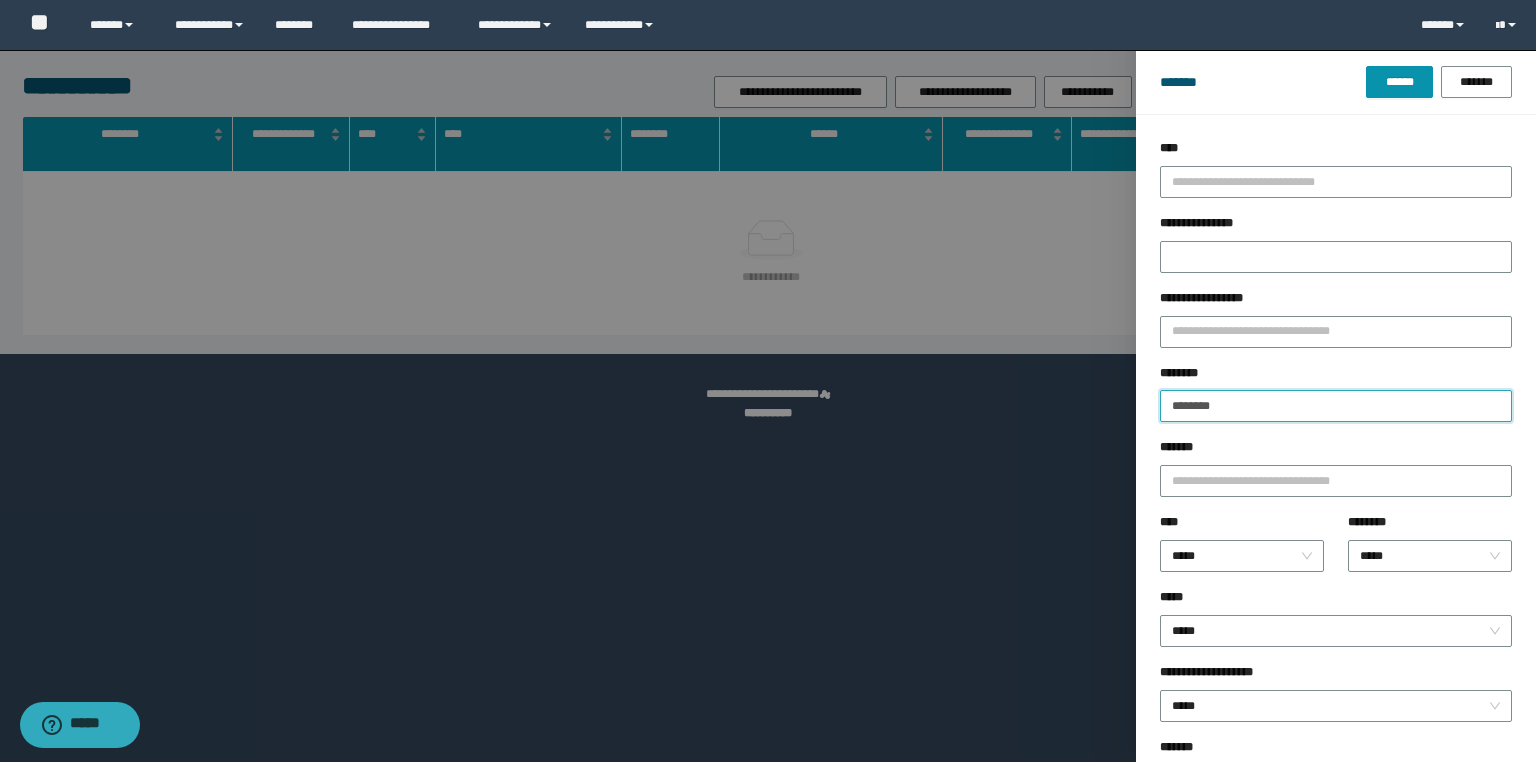 click on "********" at bounding box center (1336, 406) 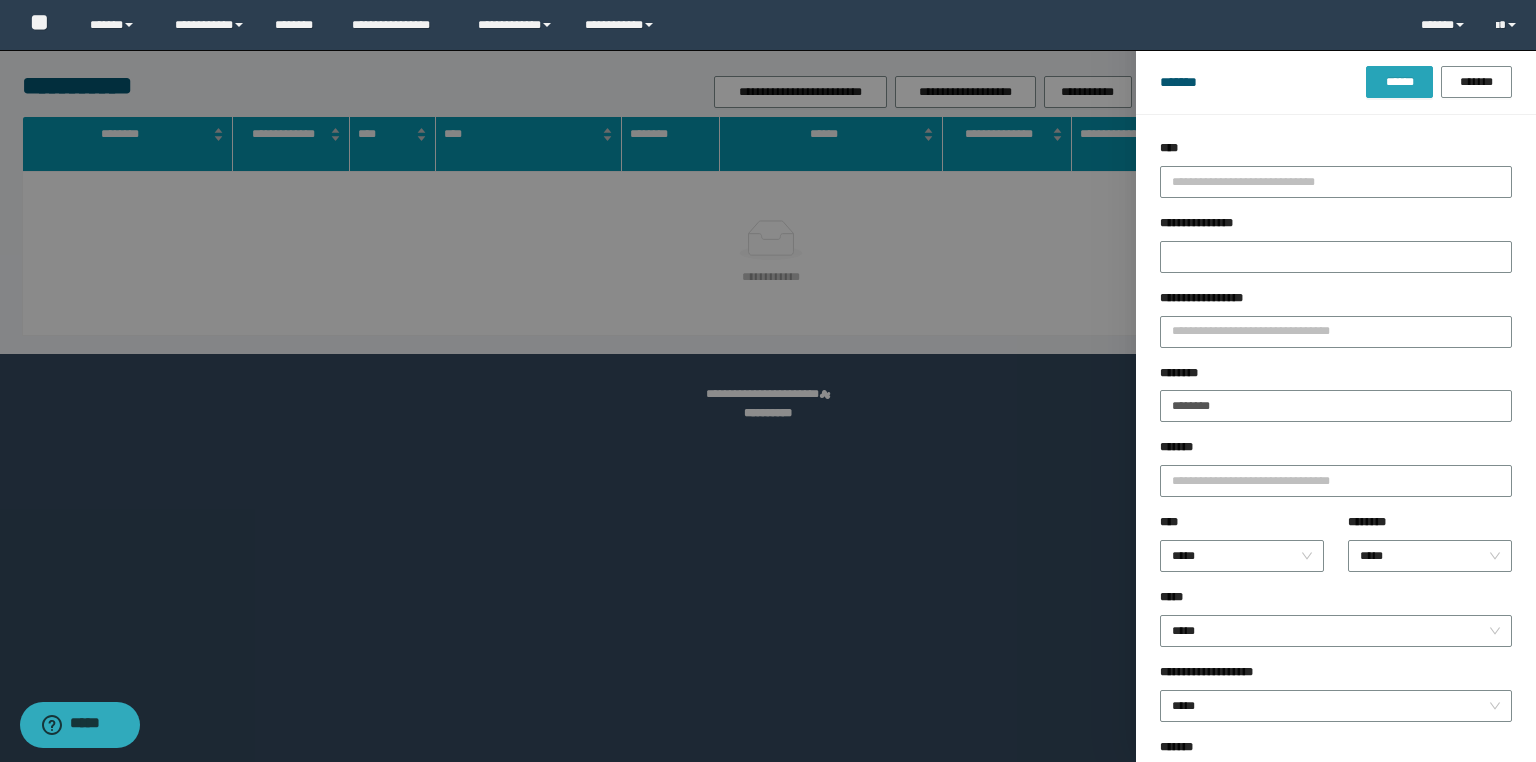 click on "******" at bounding box center [1399, 82] 